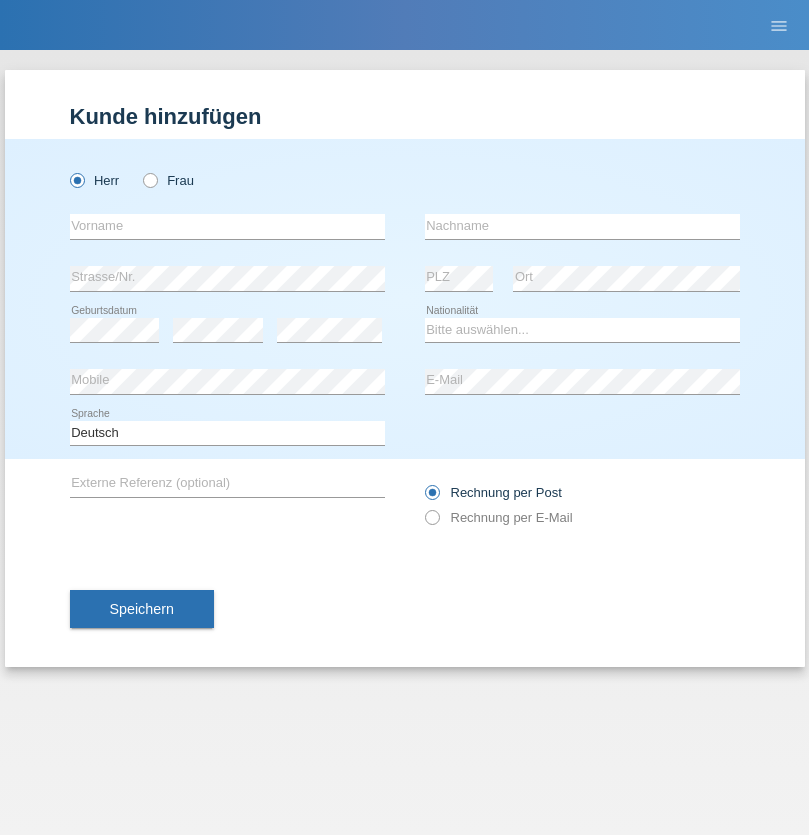 scroll, scrollTop: 0, scrollLeft: 0, axis: both 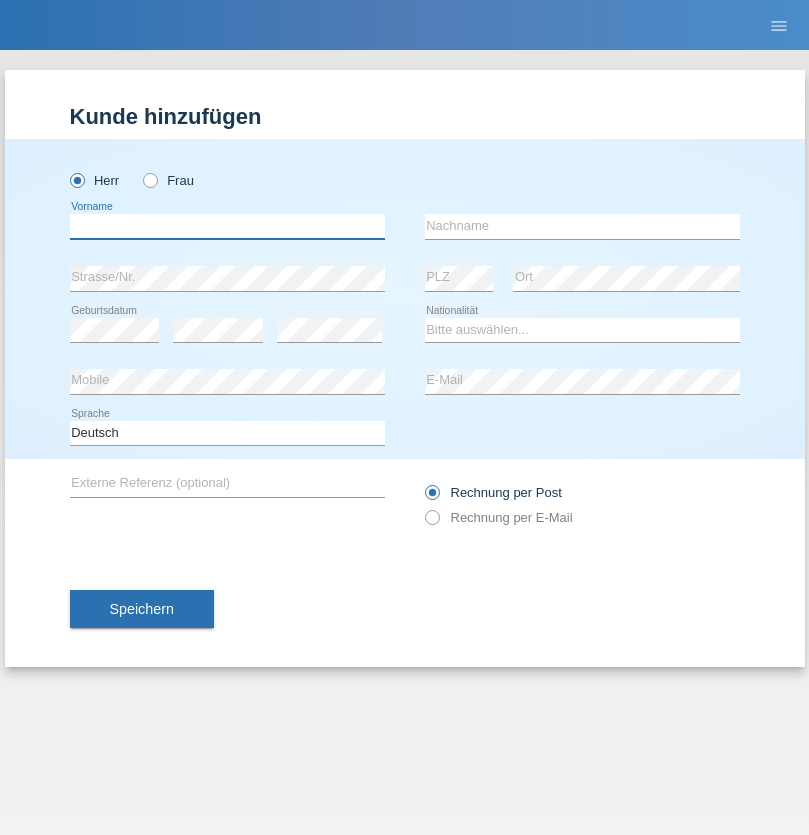 click at bounding box center [227, 226] 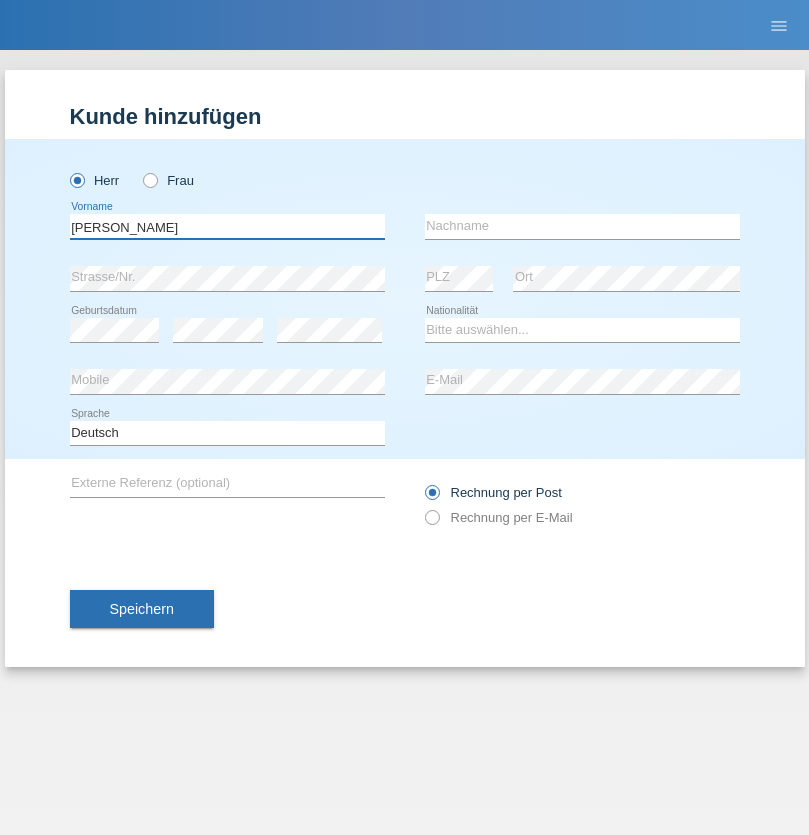 type on "Zsolt" 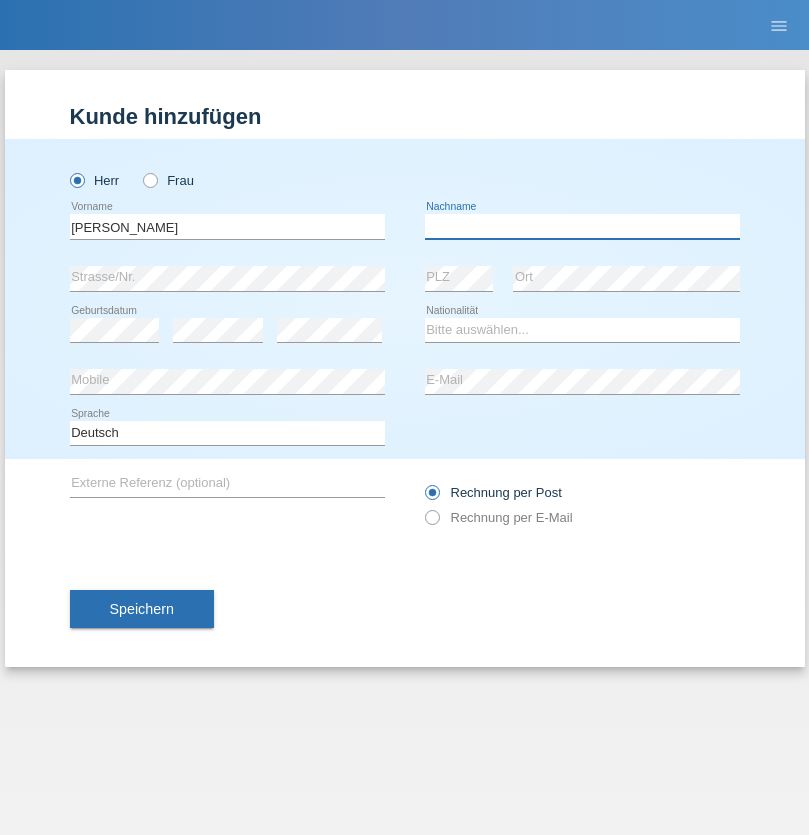 click at bounding box center [582, 226] 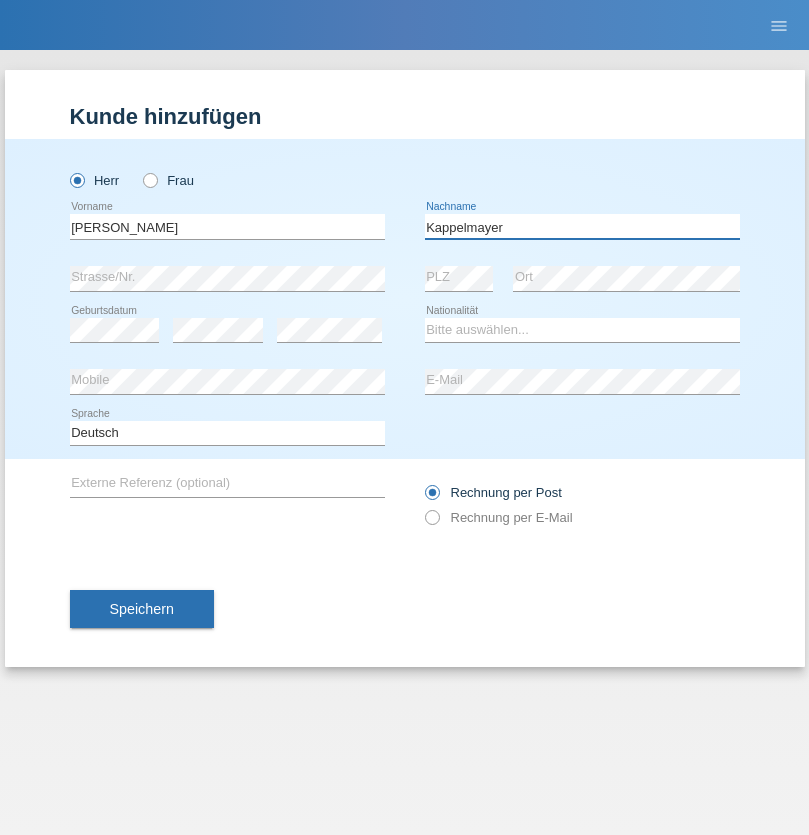type on "Kappelmayer" 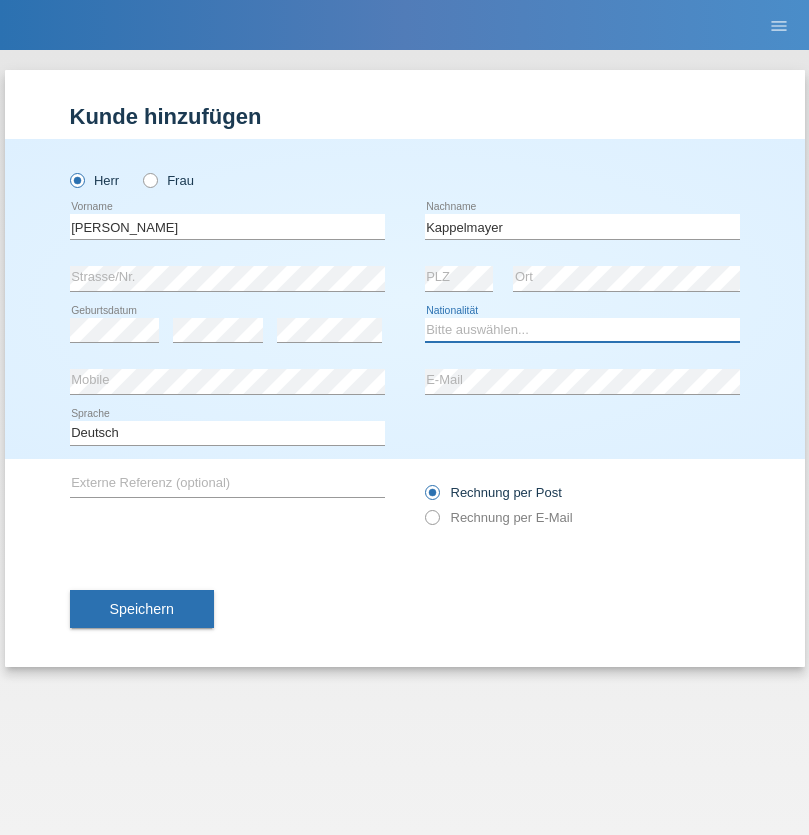 select on "BT" 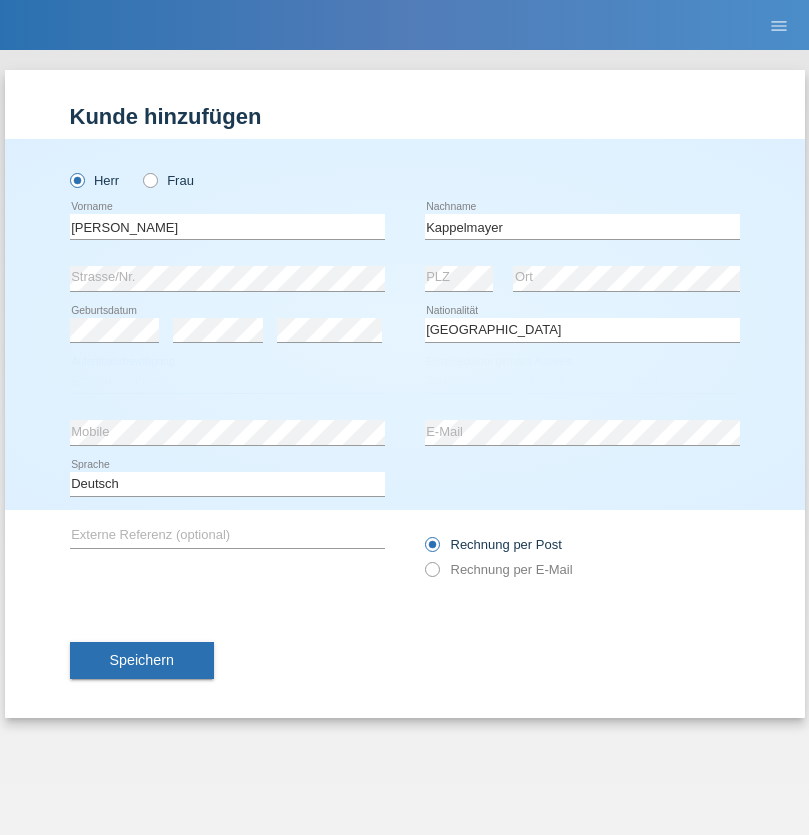select on "C" 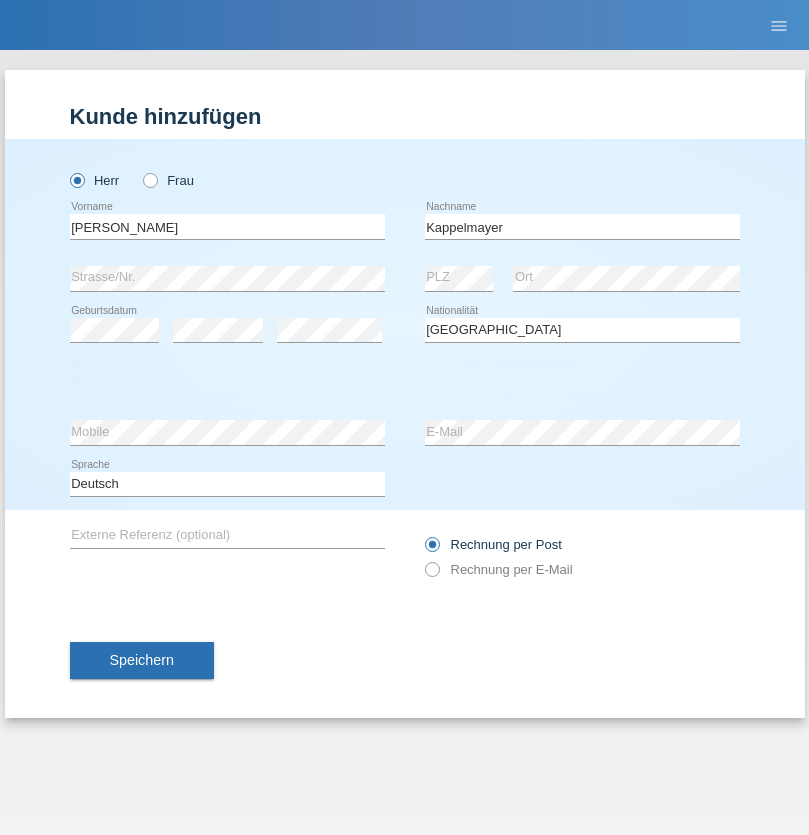 select on "12" 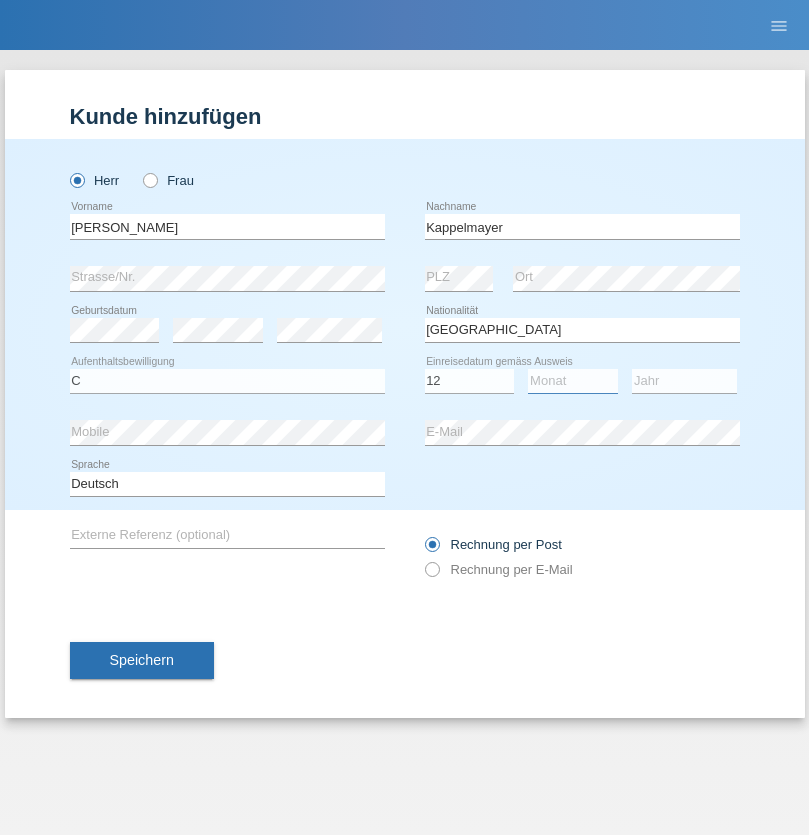 select on "02" 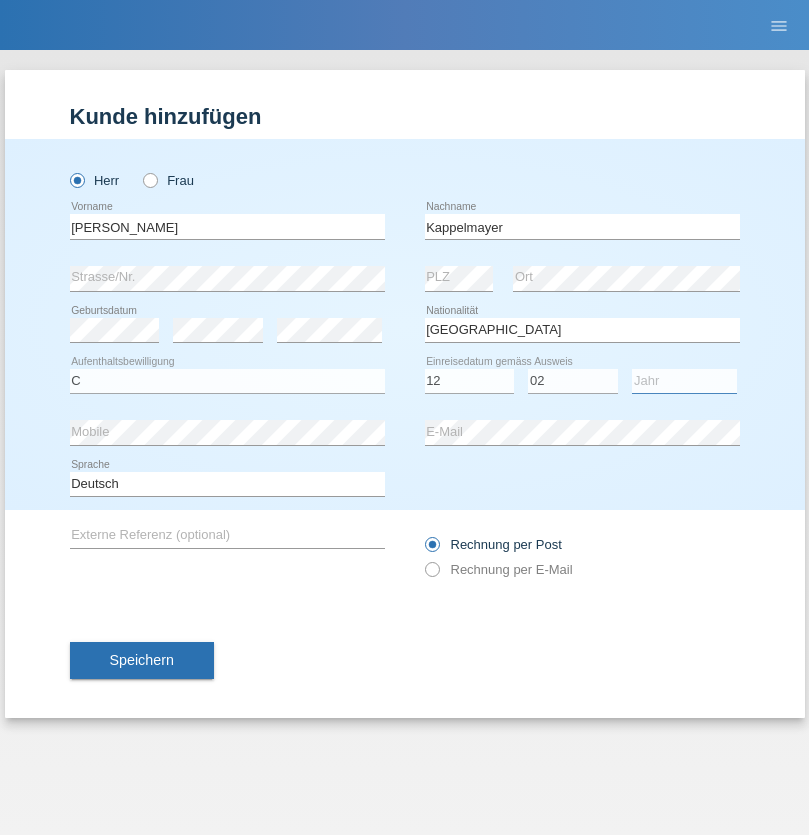 select on "2021" 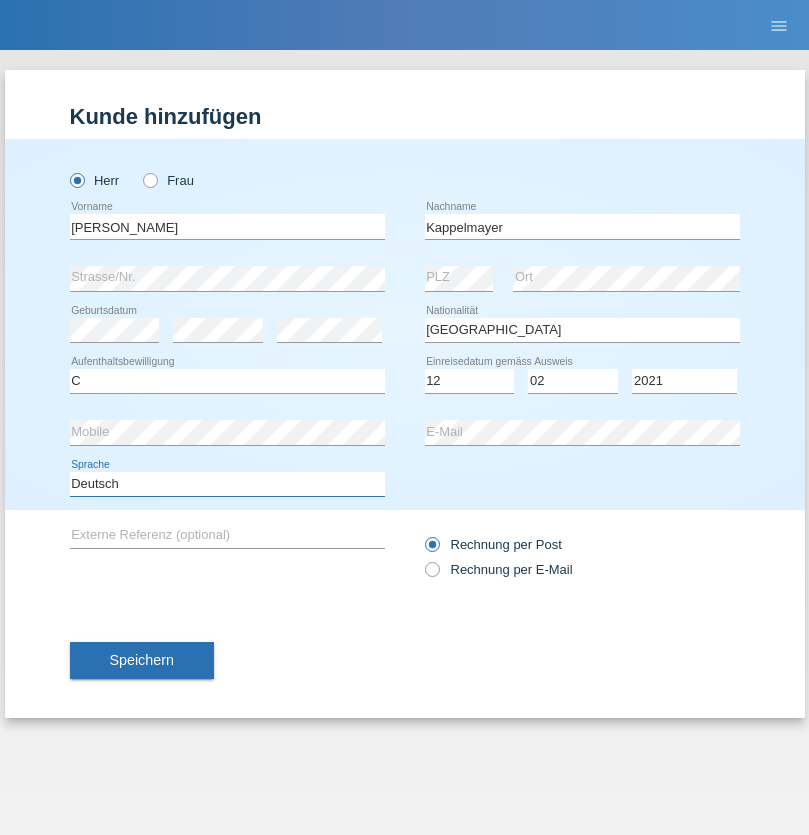 select on "en" 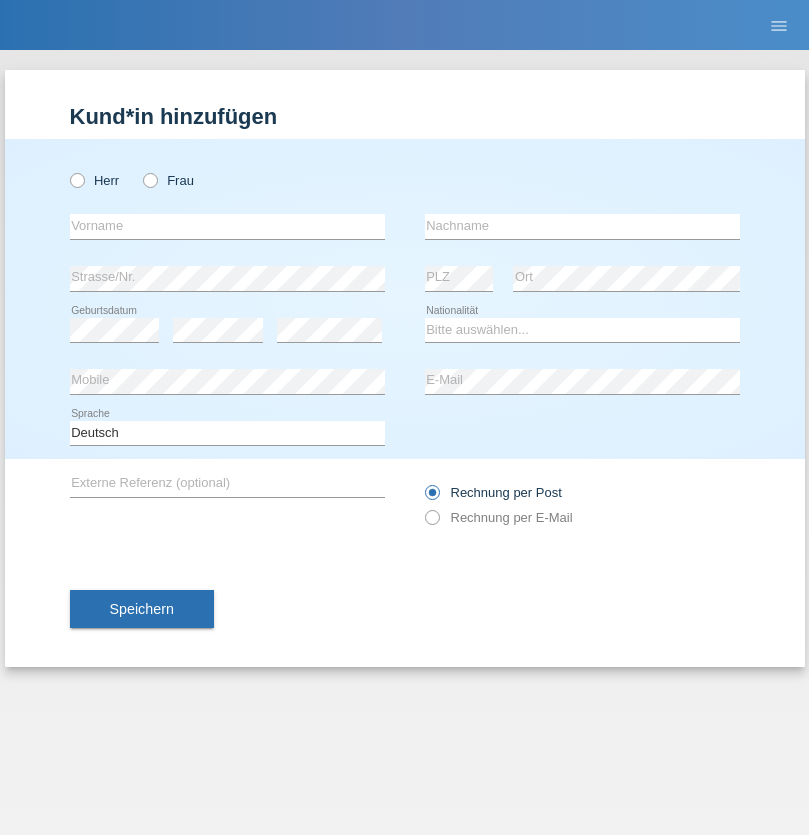 scroll, scrollTop: 0, scrollLeft: 0, axis: both 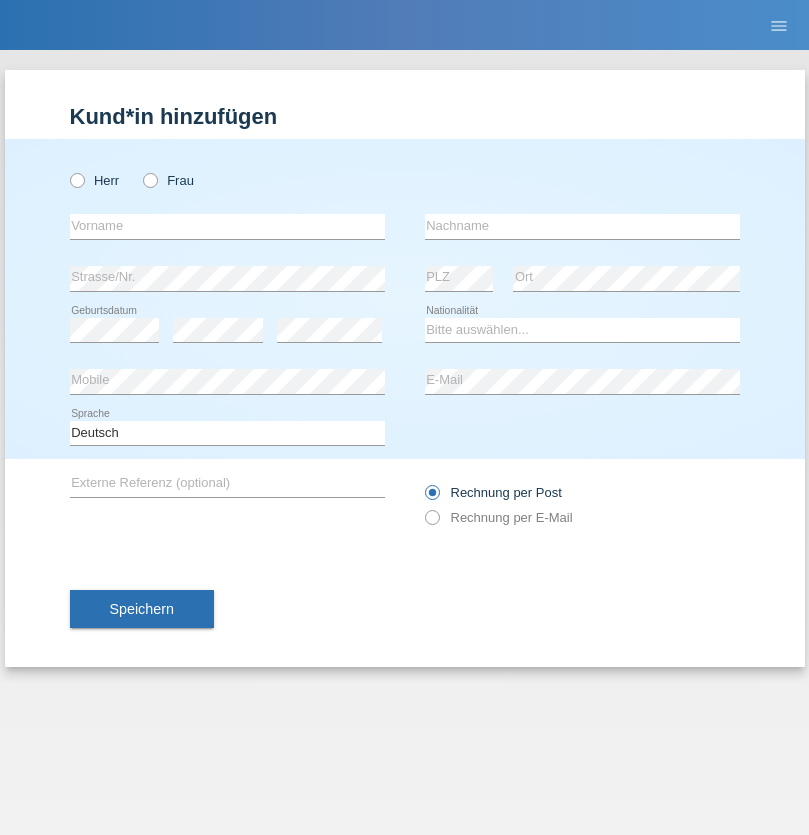 radio on "true" 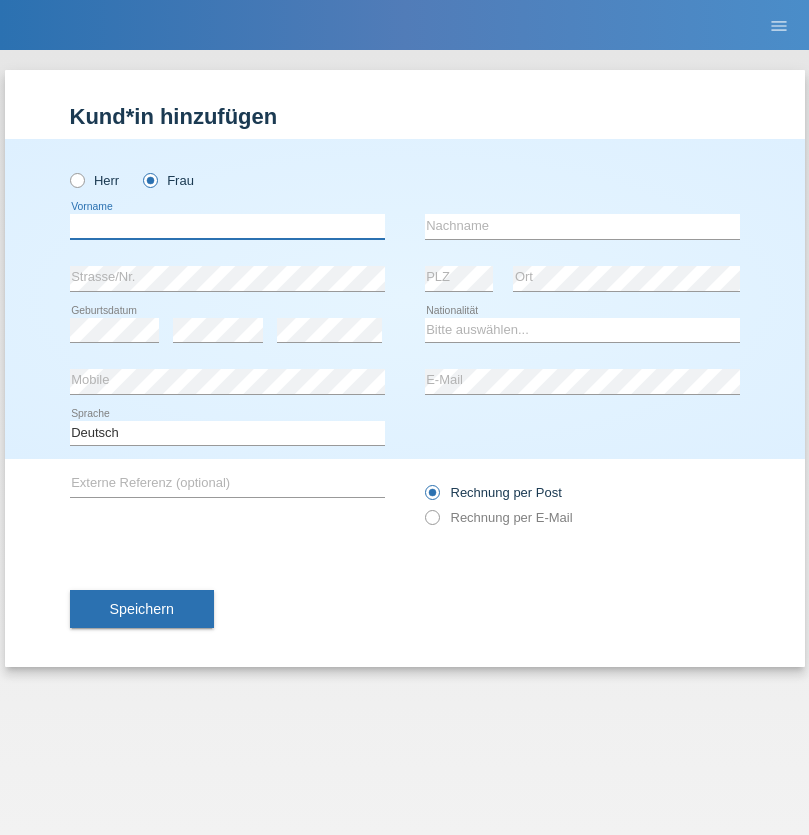 click at bounding box center (227, 226) 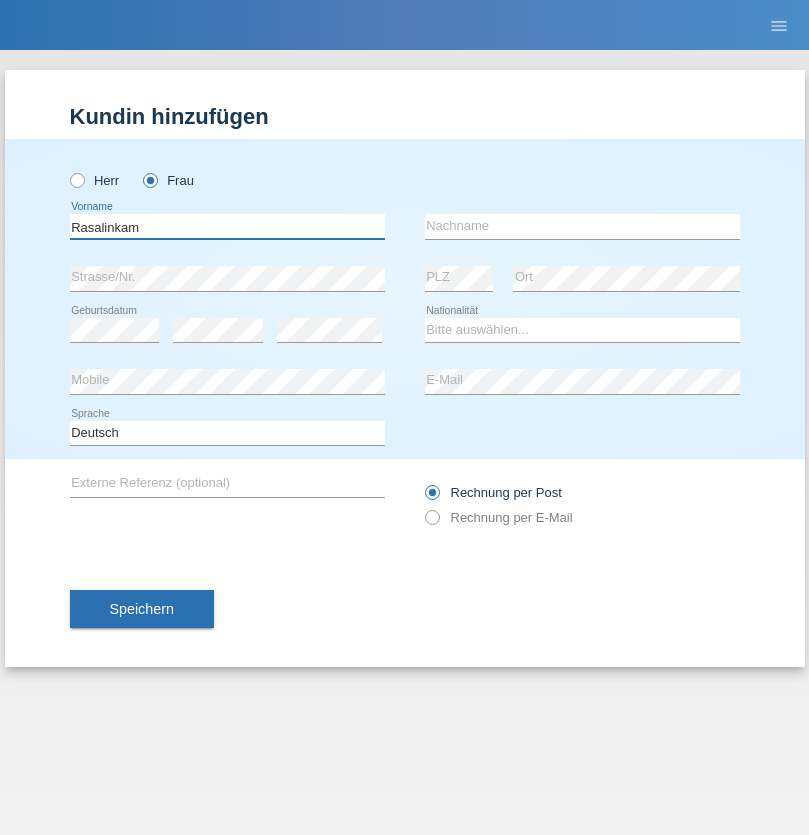 type on "Rasalinkam" 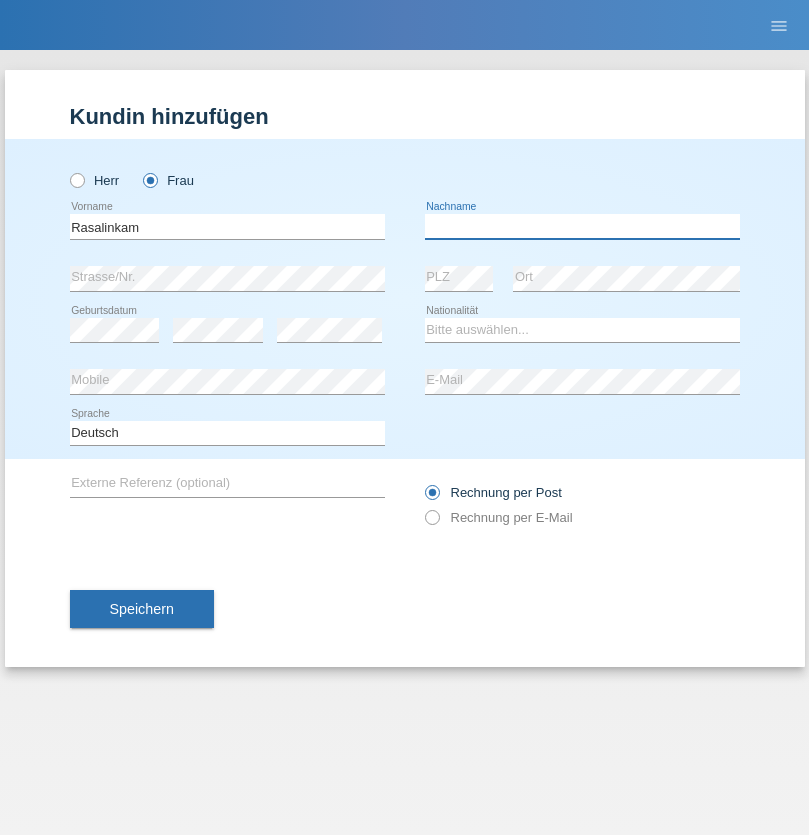 click at bounding box center (582, 226) 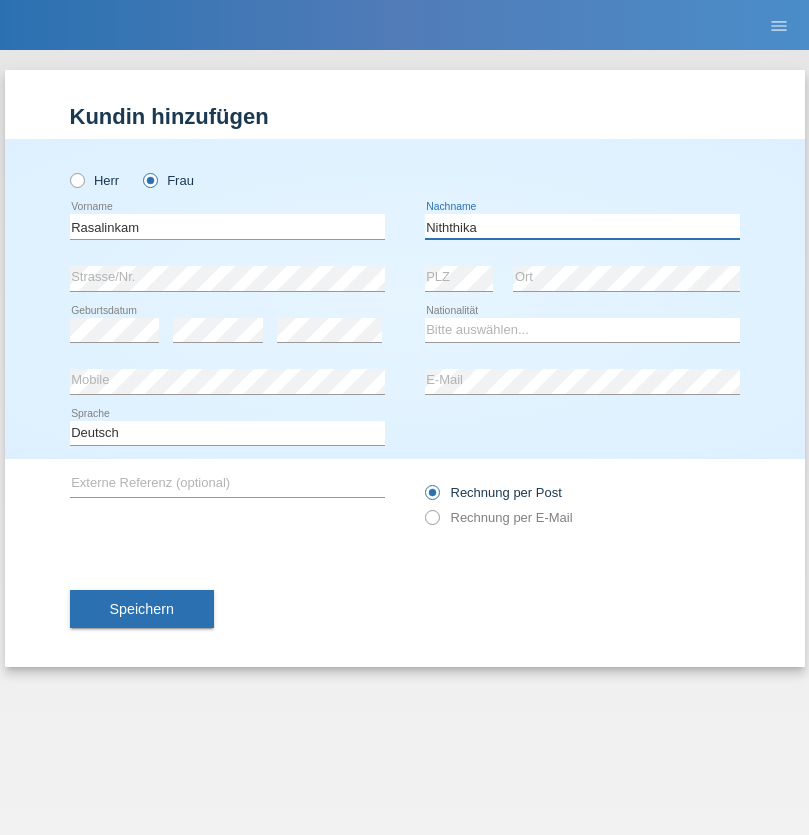type on "Niththika" 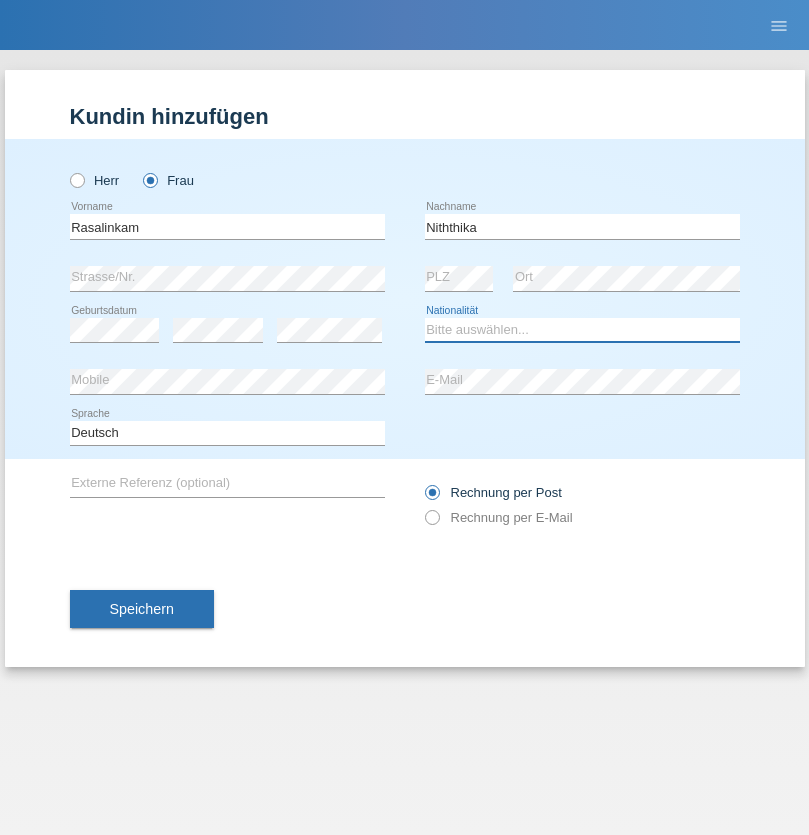 select on "LK" 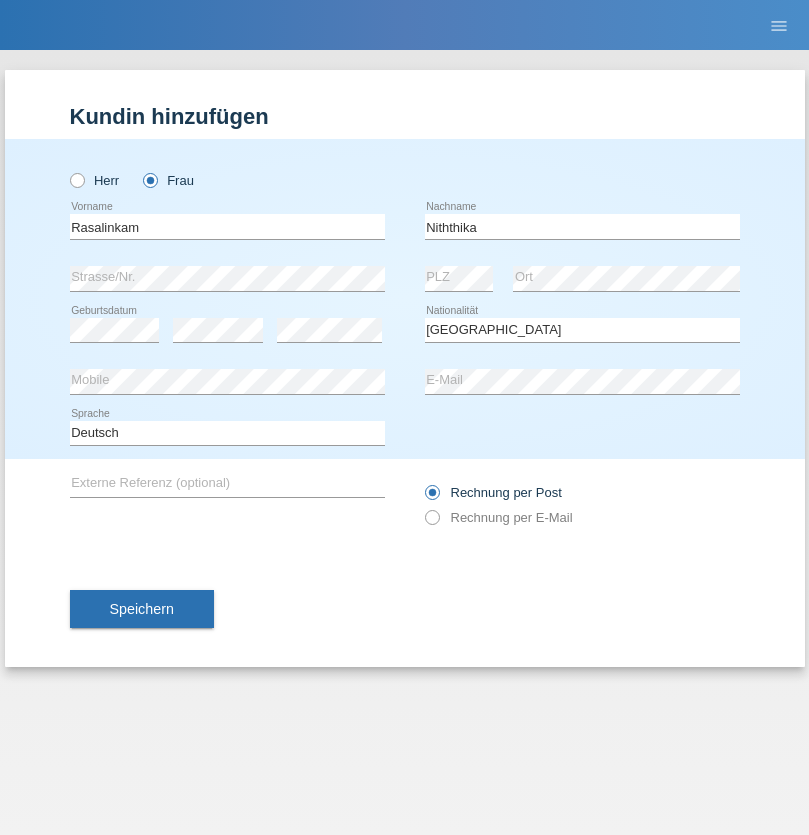 select on "C" 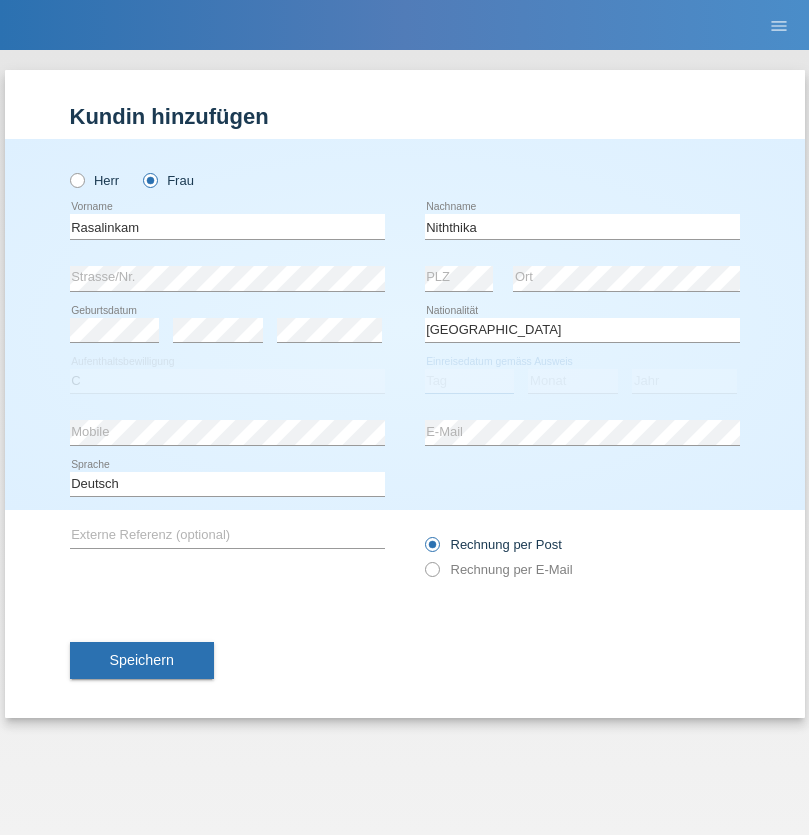 select on "14" 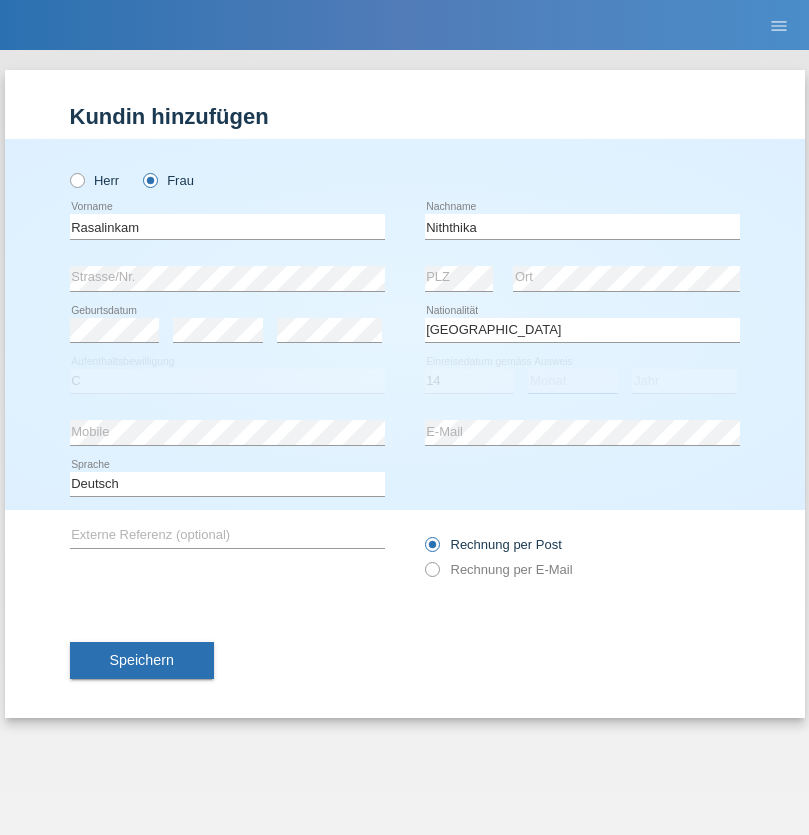 select on "07" 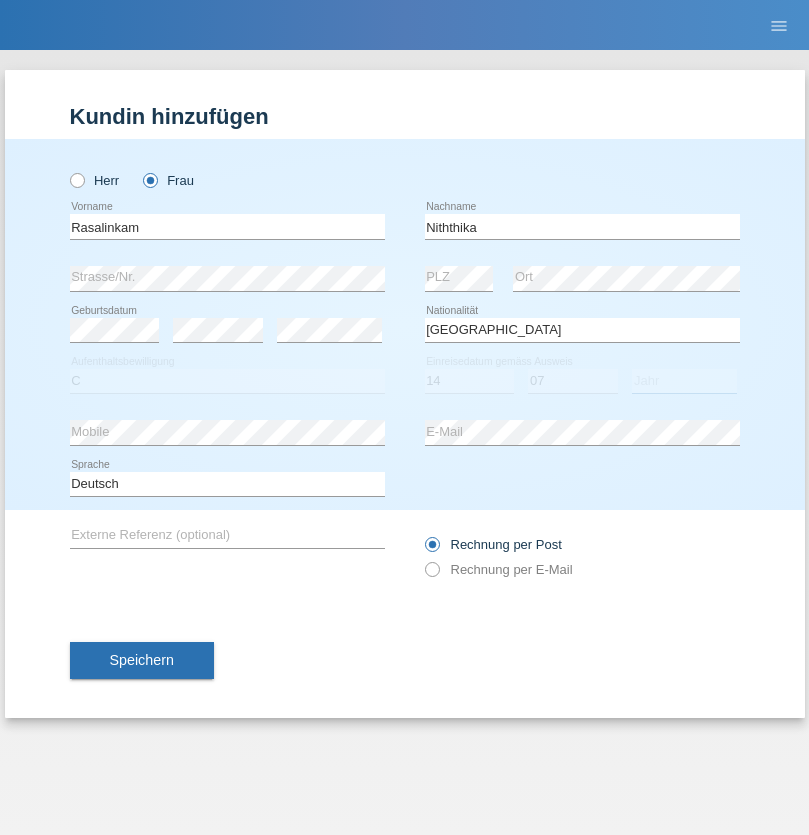 select on "2021" 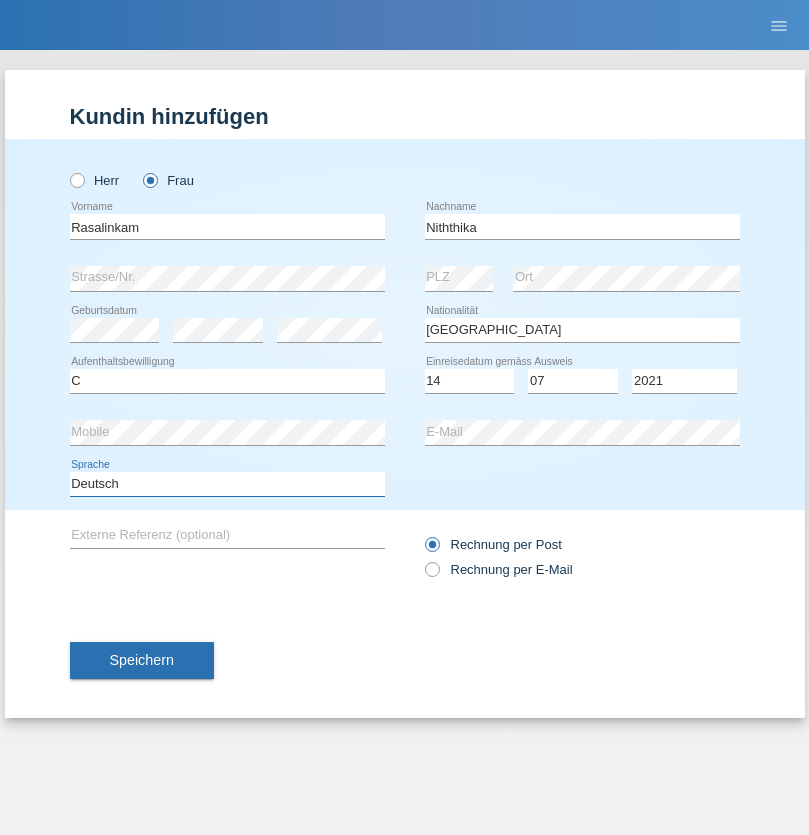 select on "en" 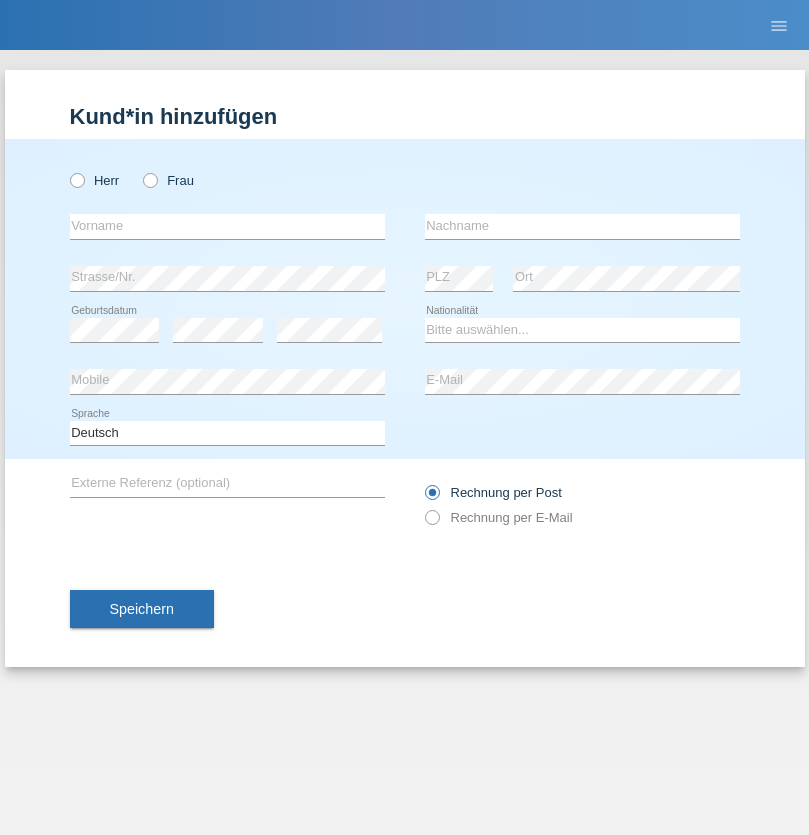 scroll, scrollTop: 0, scrollLeft: 0, axis: both 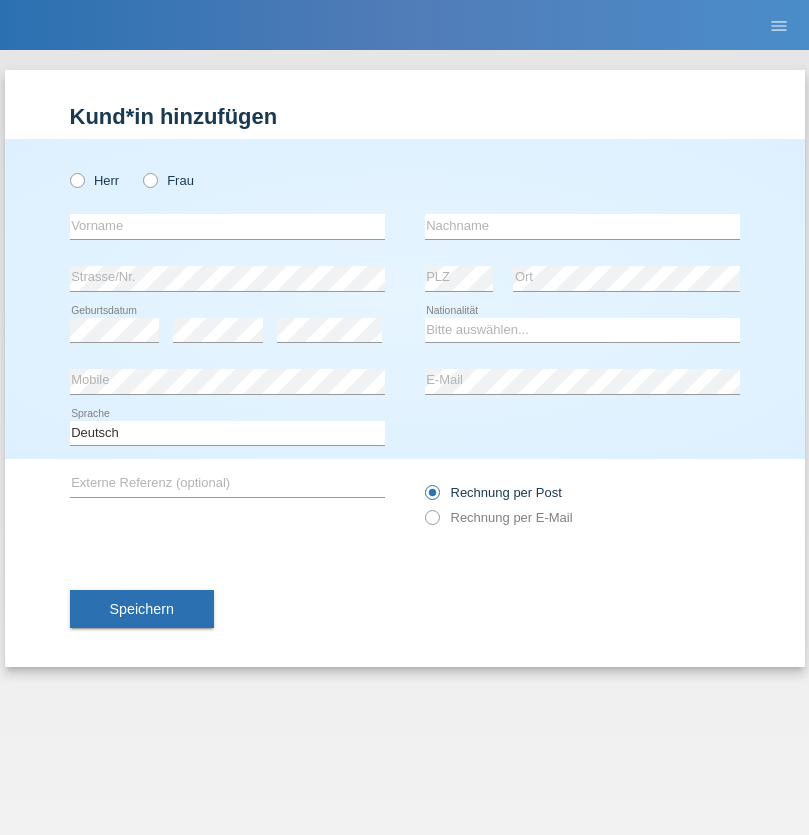 radio on "true" 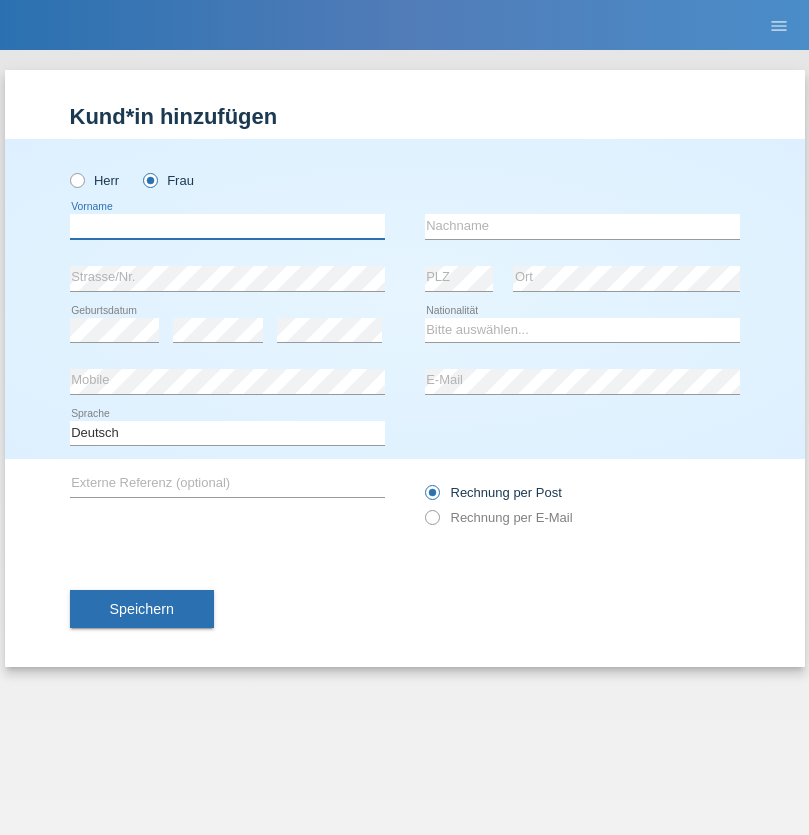 click at bounding box center [227, 226] 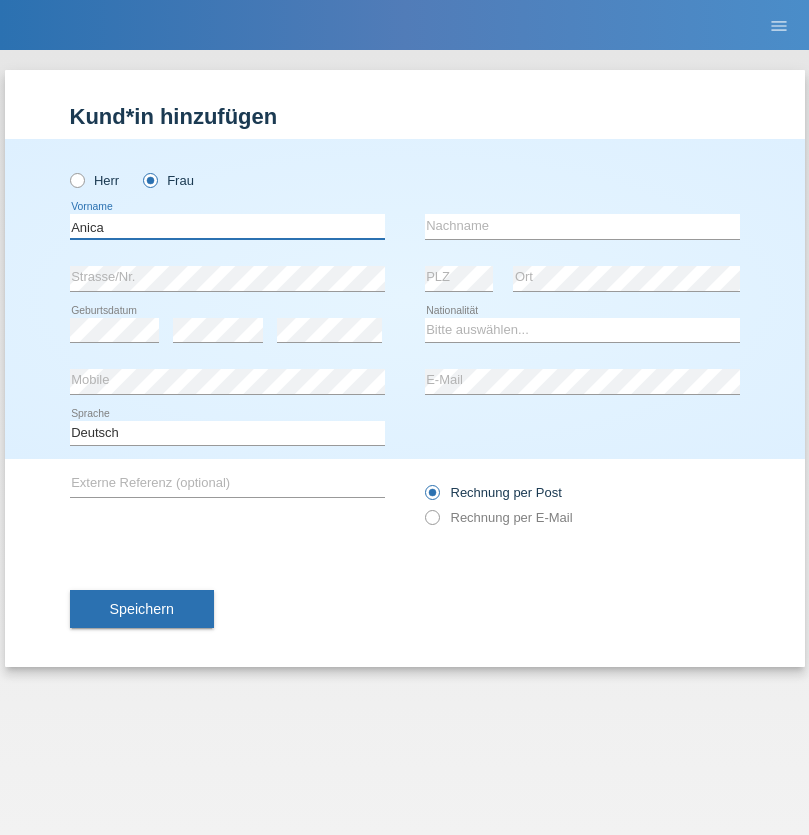 type on "Anica" 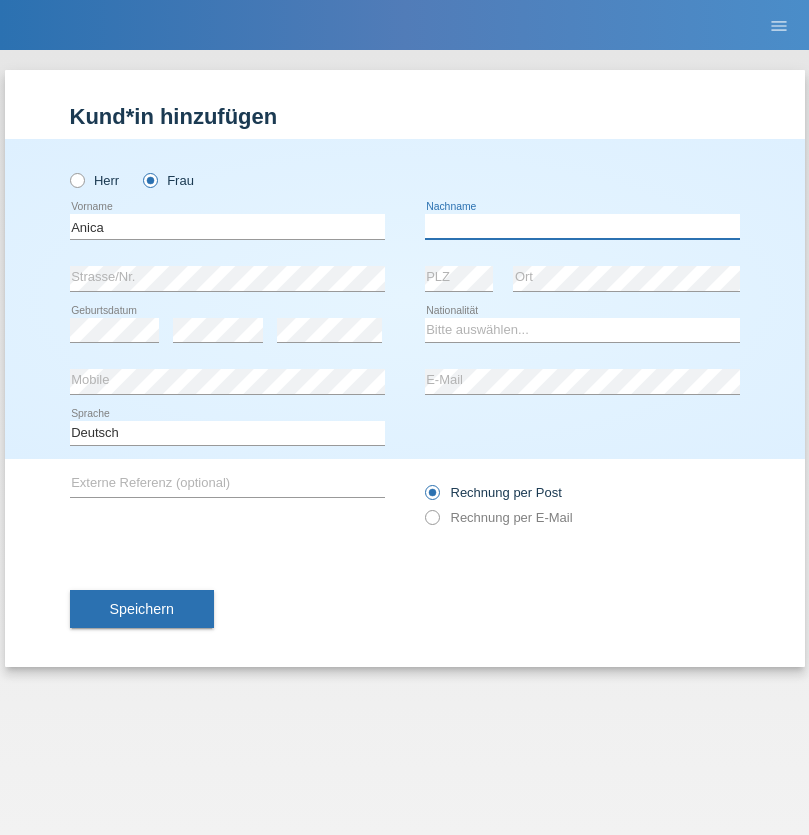 click at bounding box center [582, 226] 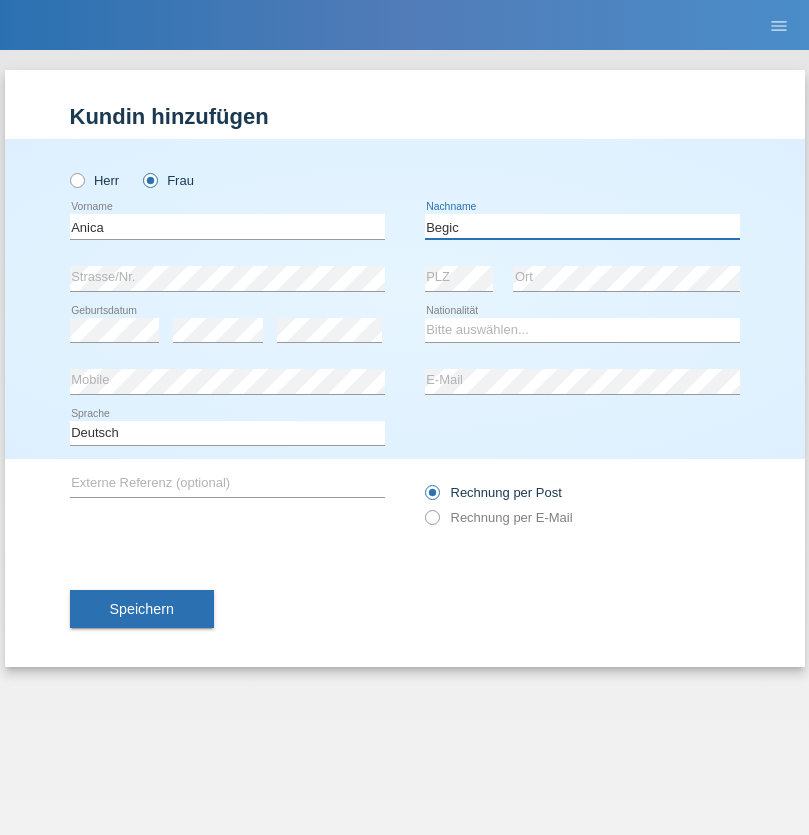type on "Begic" 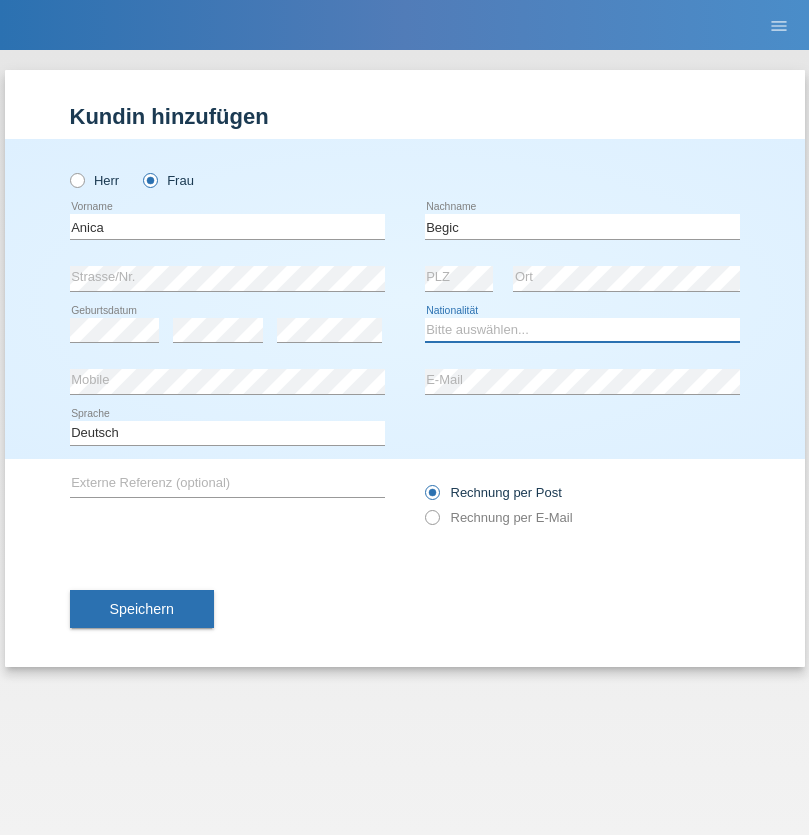 select on "CH" 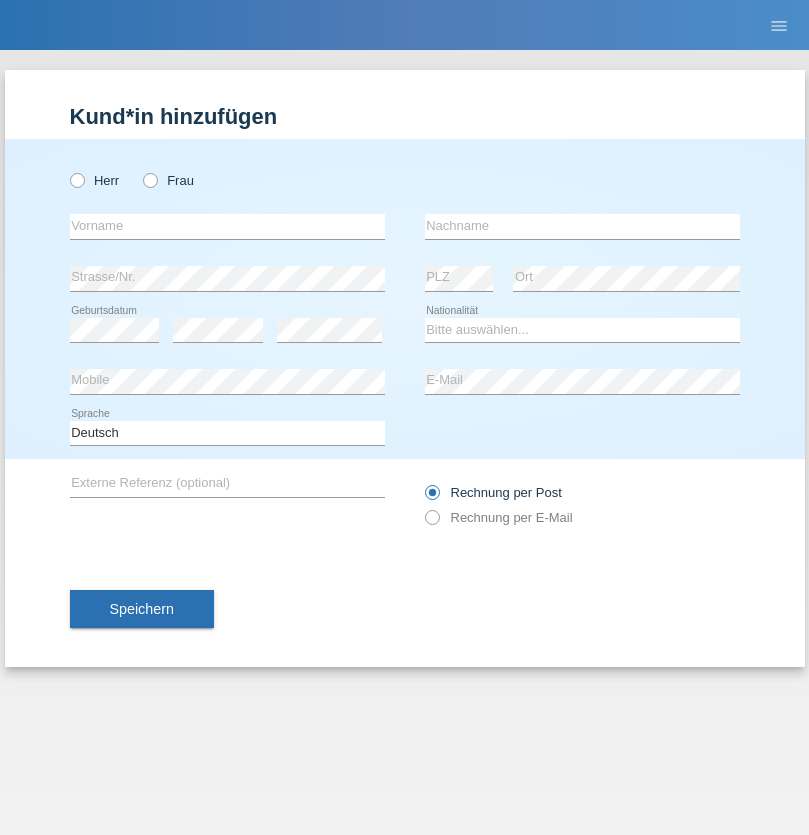 scroll, scrollTop: 0, scrollLeft: 0, axis: both 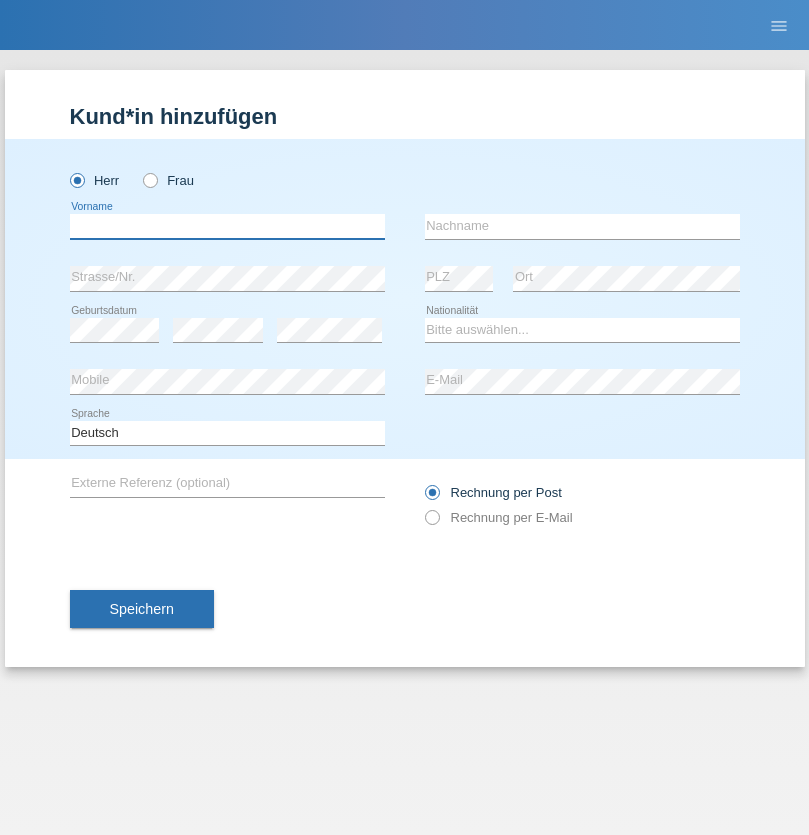 click at bounding box center (227, 226) 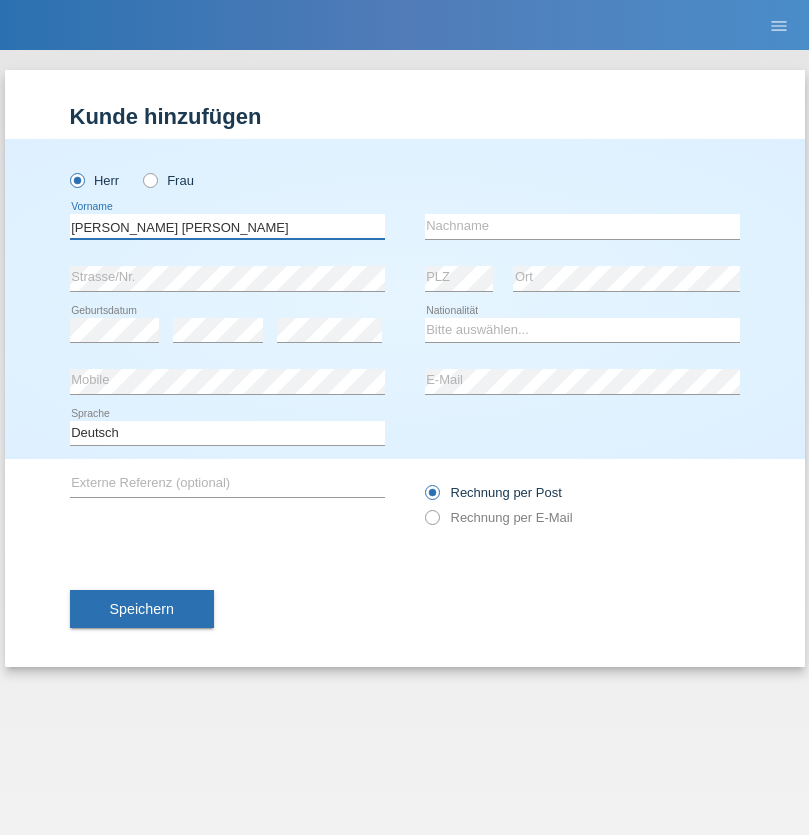 type on "Pereira de oliveira" 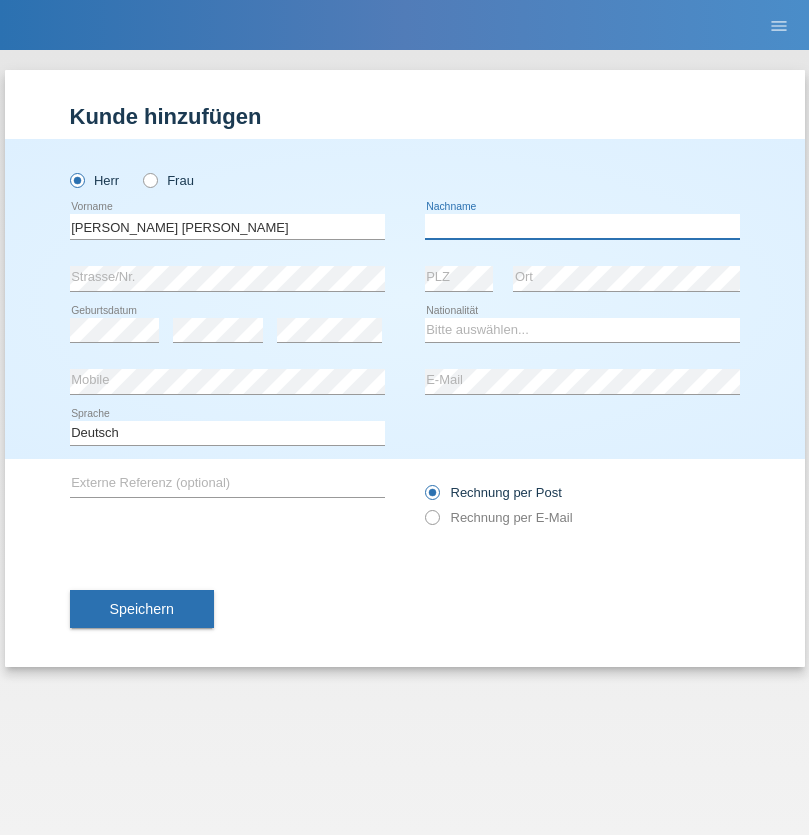 click at bounding box center (582, 226) 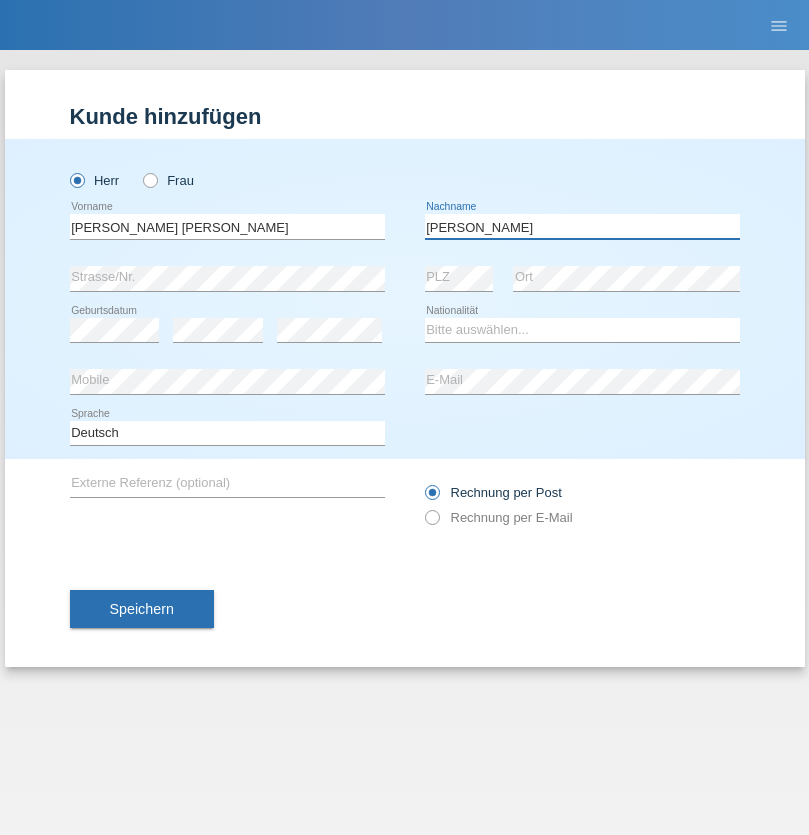 type on "Luis jose" 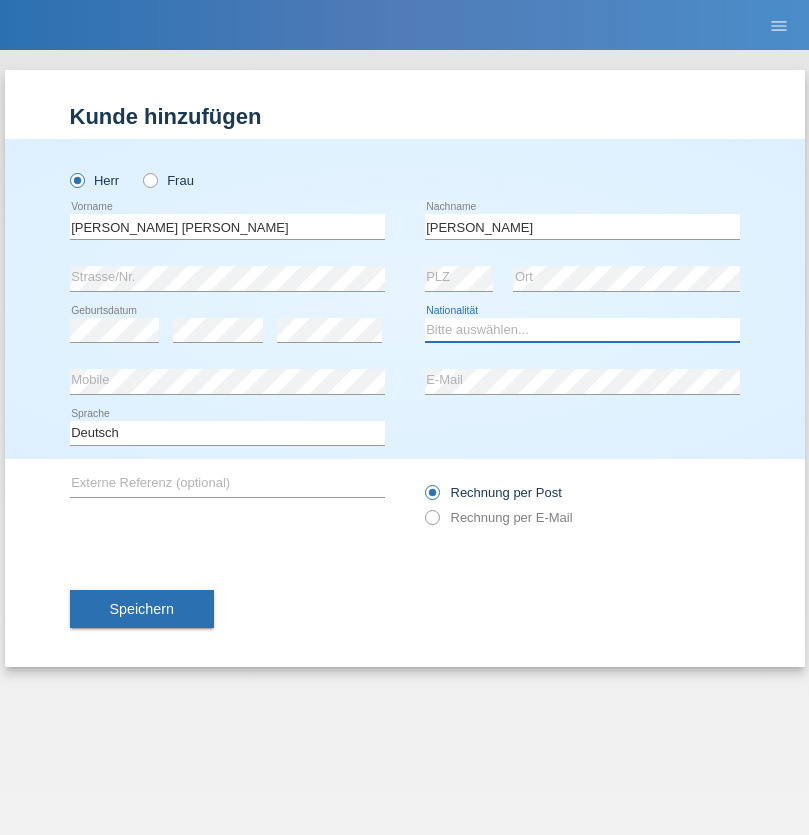 select on "CH" 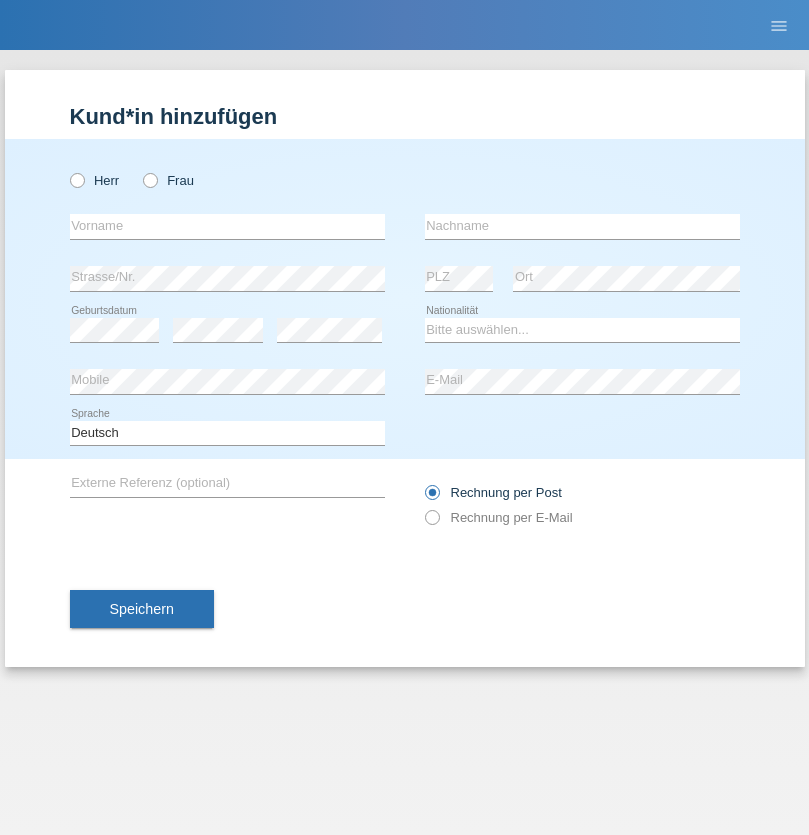 scroll, scrollTop: 0, scrollLeft: 0, axis: both 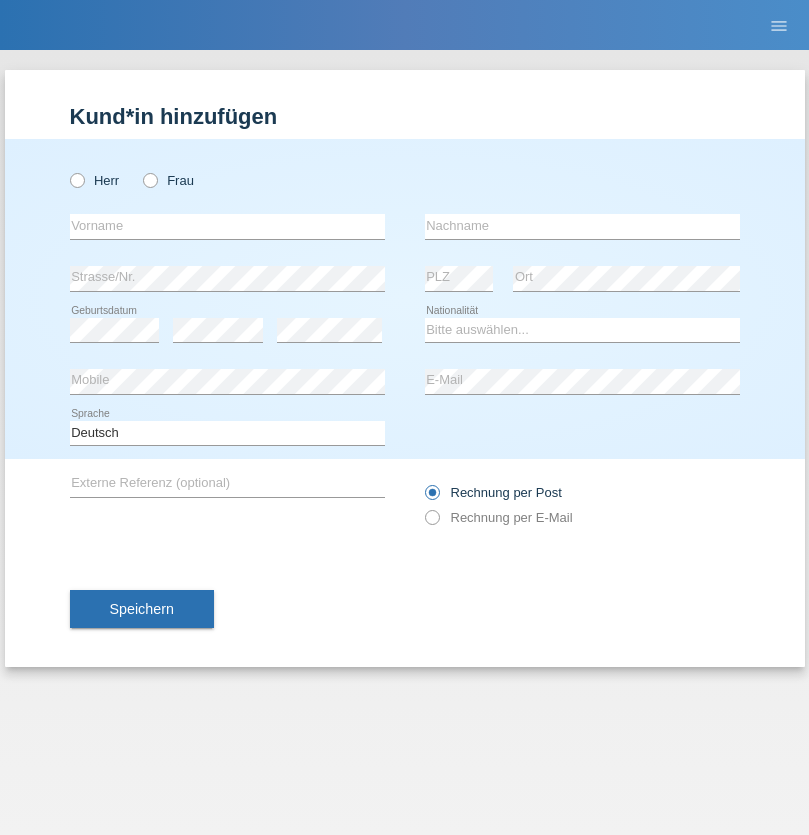 radio on "true" 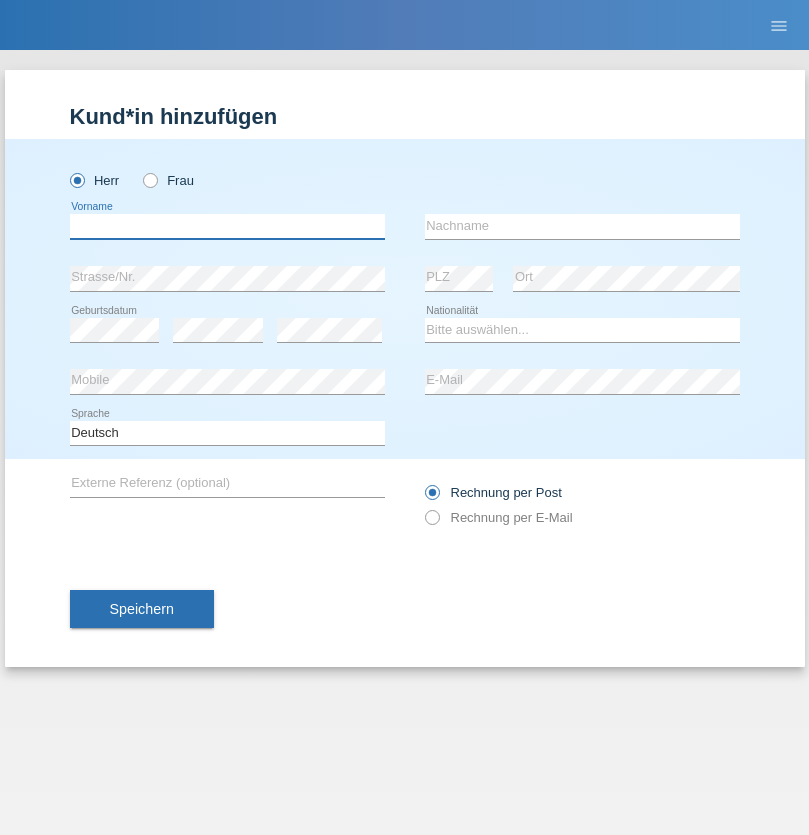 click at bounding box center [227, 226] 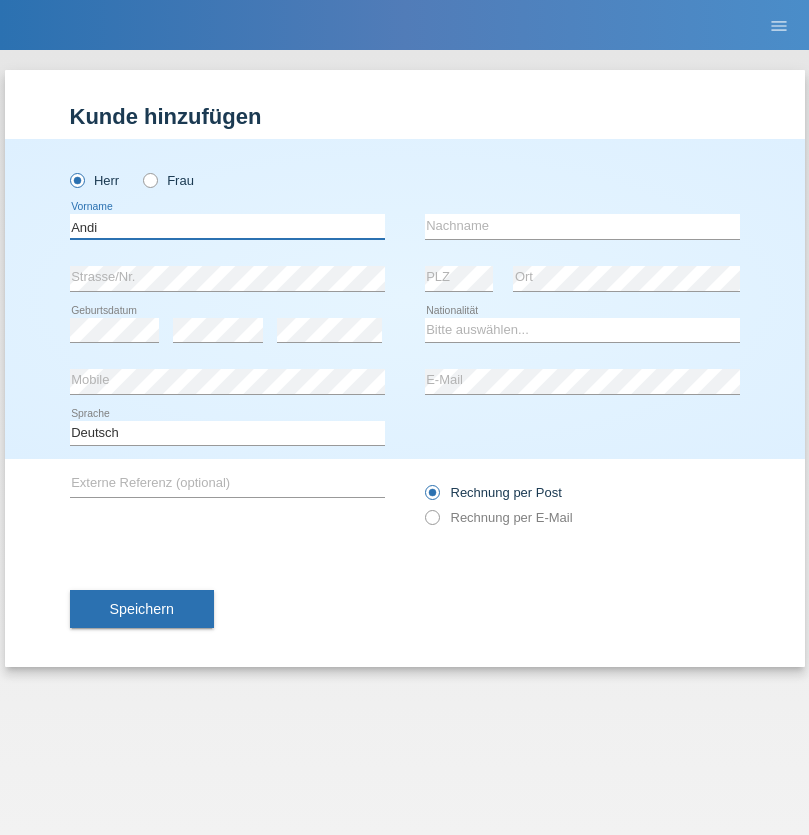 type on "Andi" 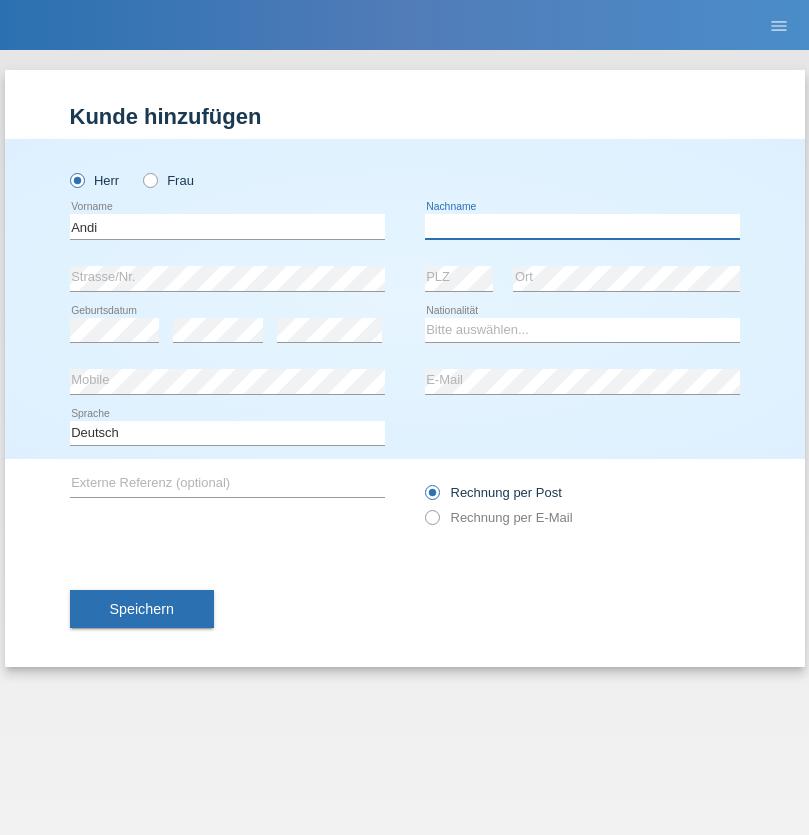 click at bounding box center [582, 226] 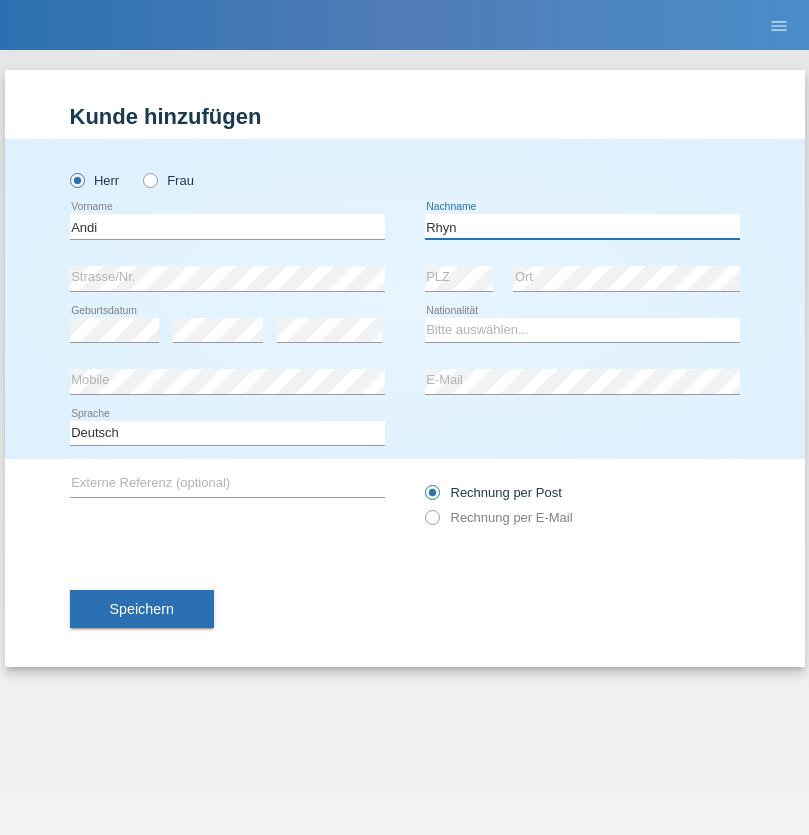 type on "Rhyn" 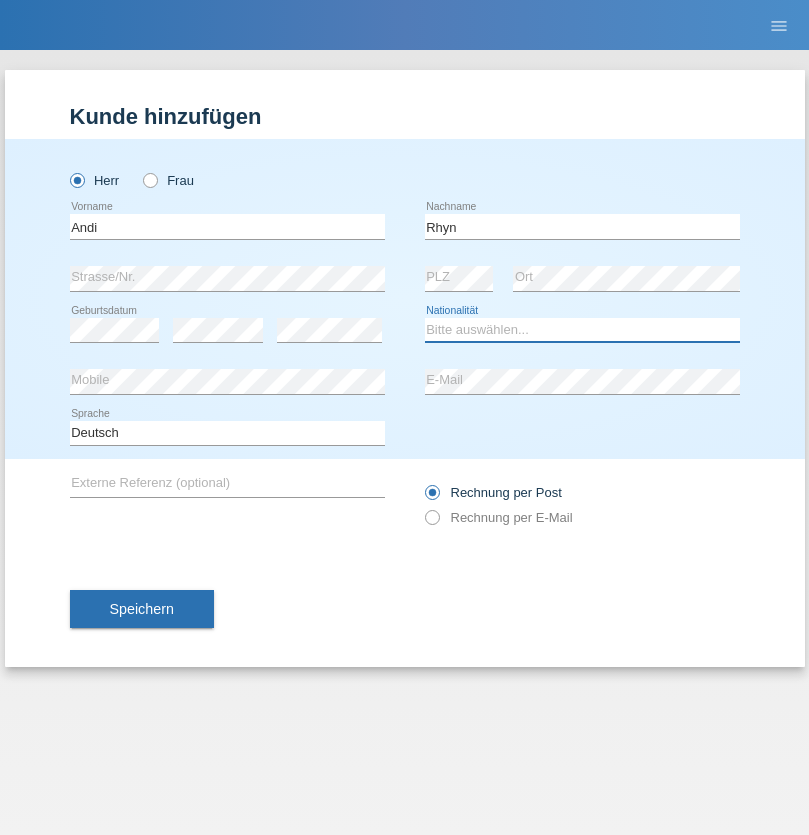 select on "CH" 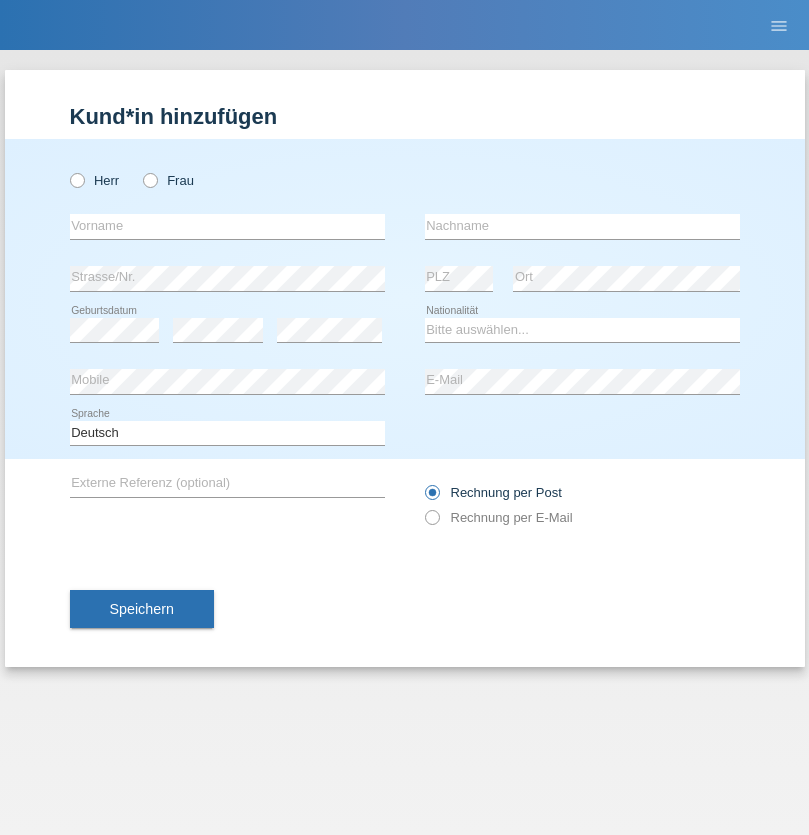 scroll, scrollTop: 0, scrollLeft: 0, axis: both 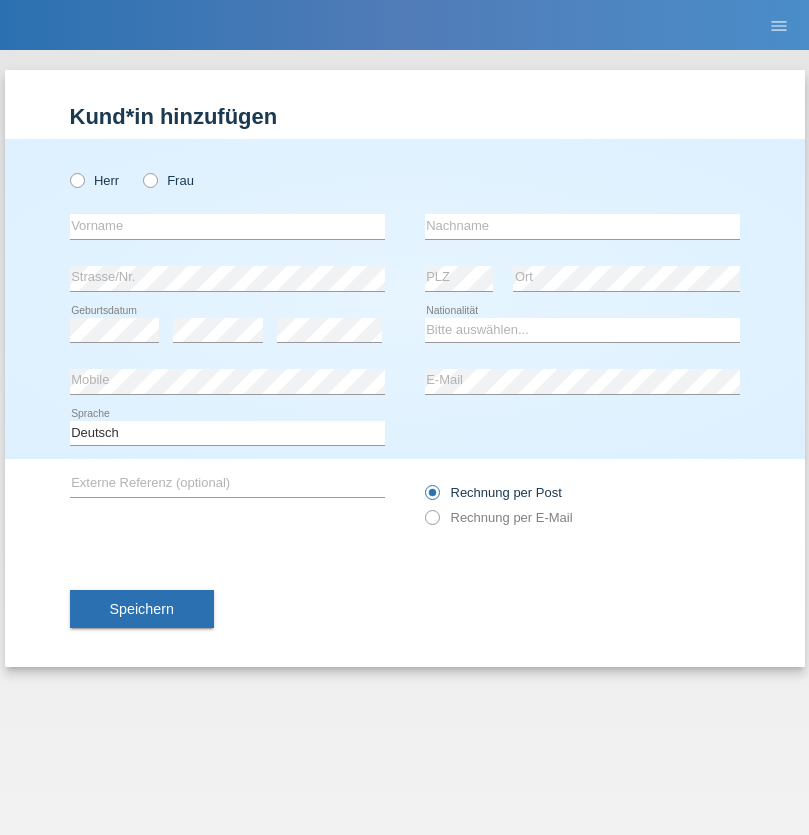 radio on "true" 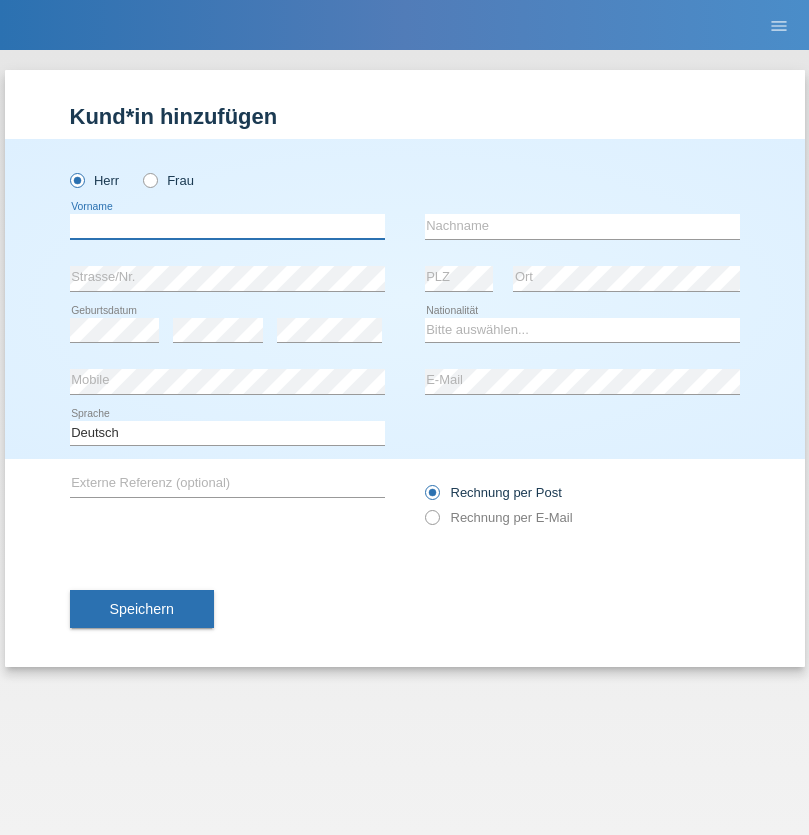 click at bounding box center (227, 226) 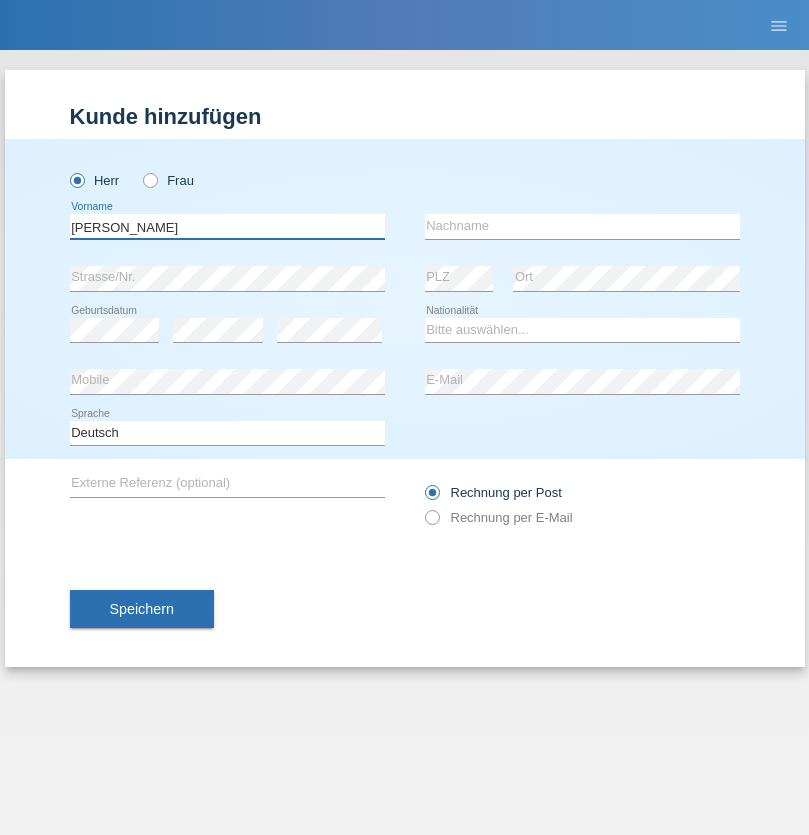 type on "[PERSON_NAME]" 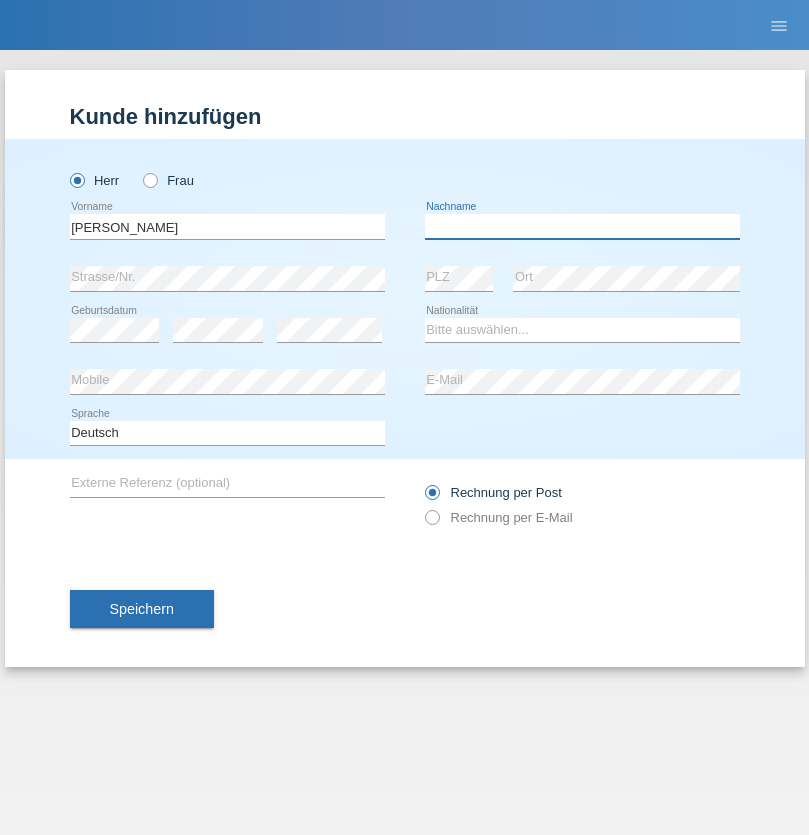 click at bounding box center [582, 226] 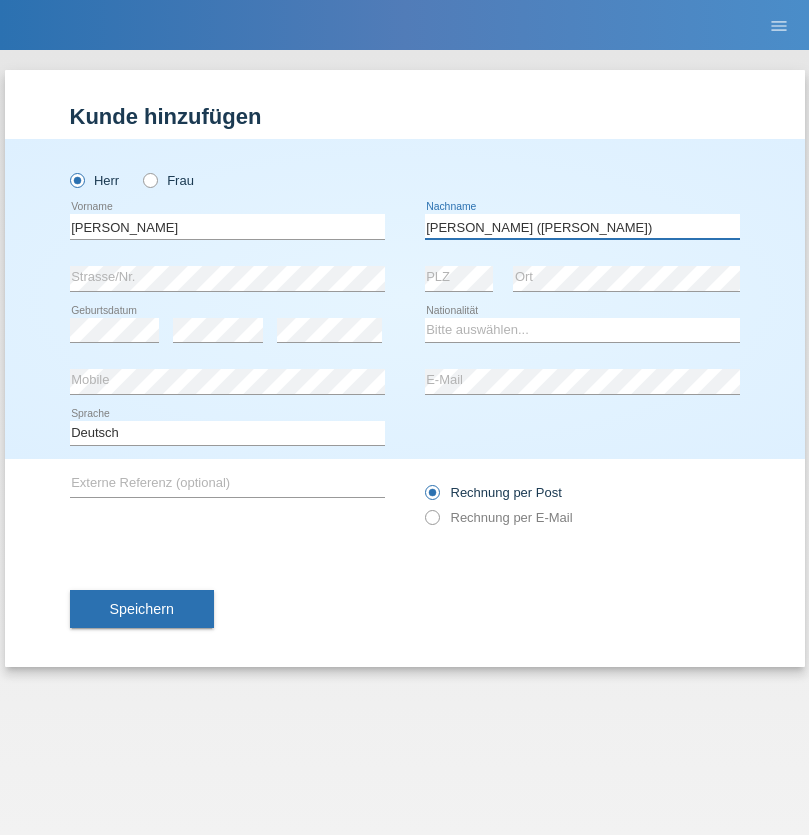 type on "[PERSON_NAME] ([PERSON_NAME])" 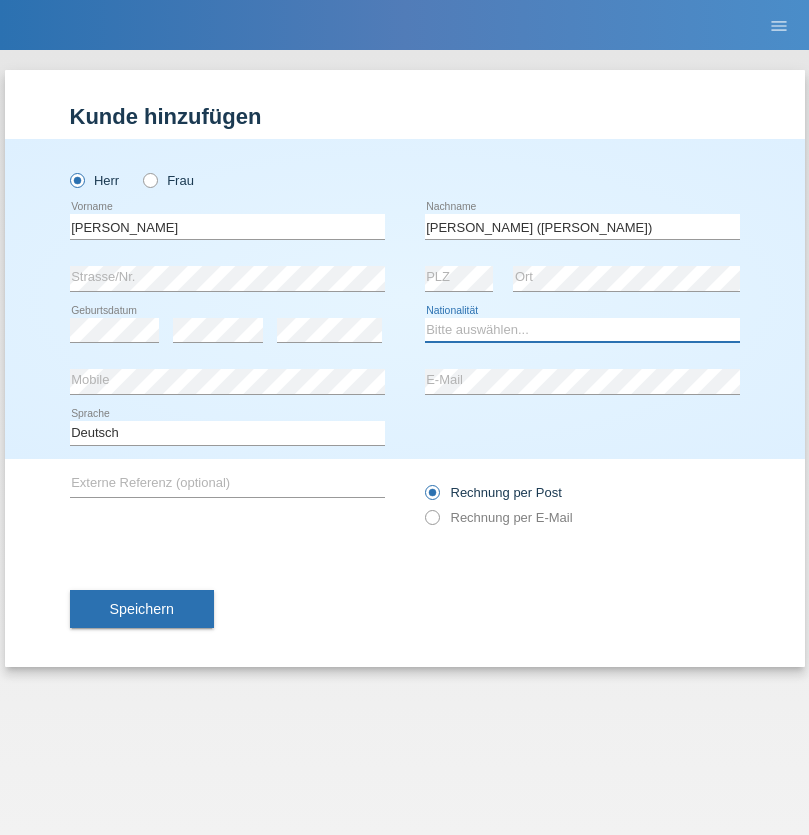 select on "BR" 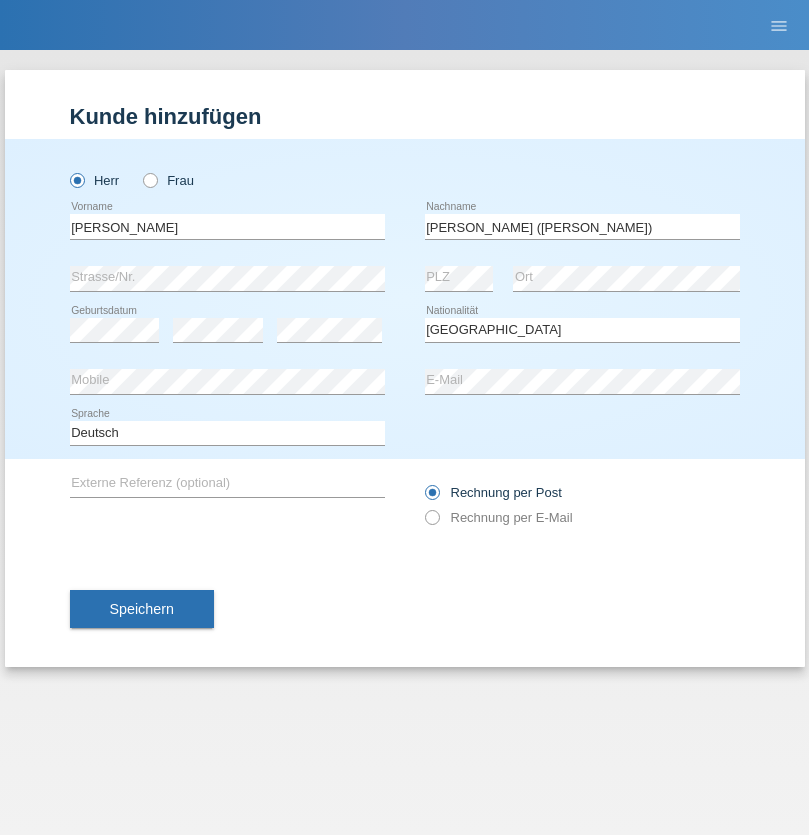 select on "C" 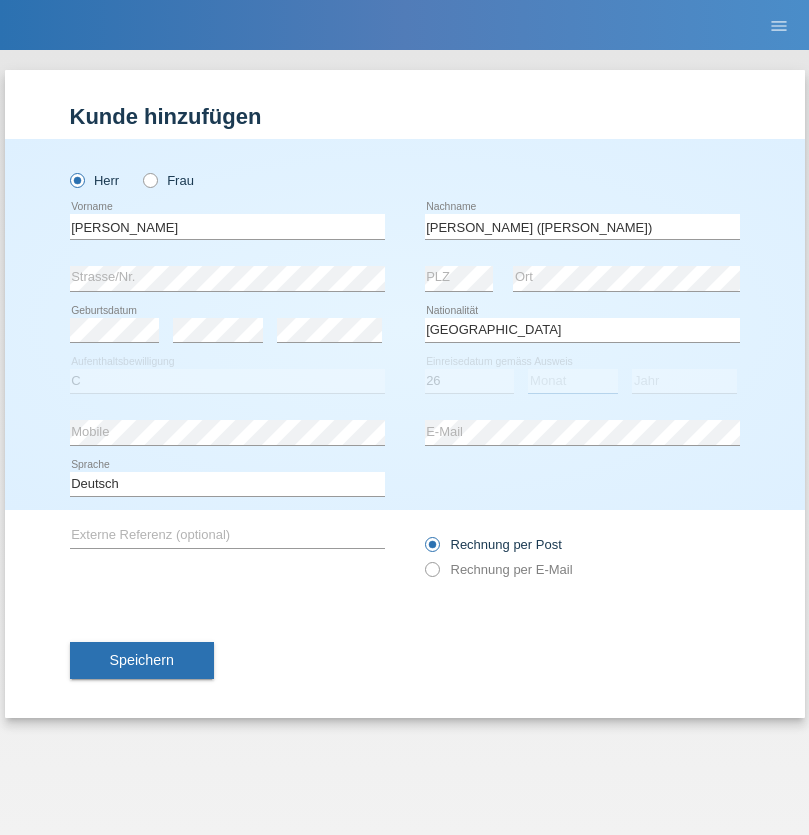 select on "01" 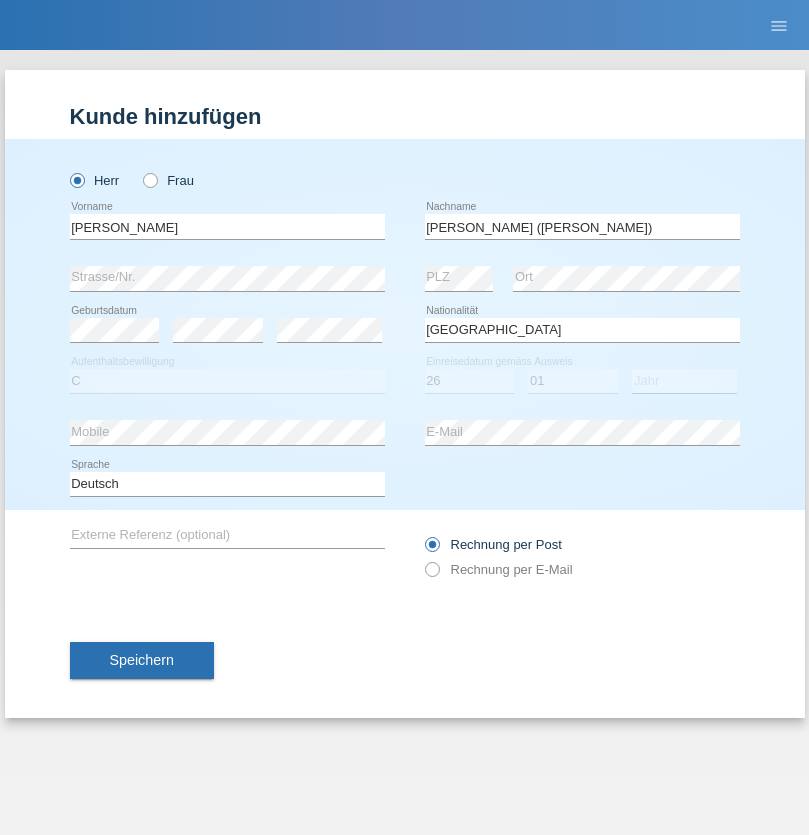 select on "2021" 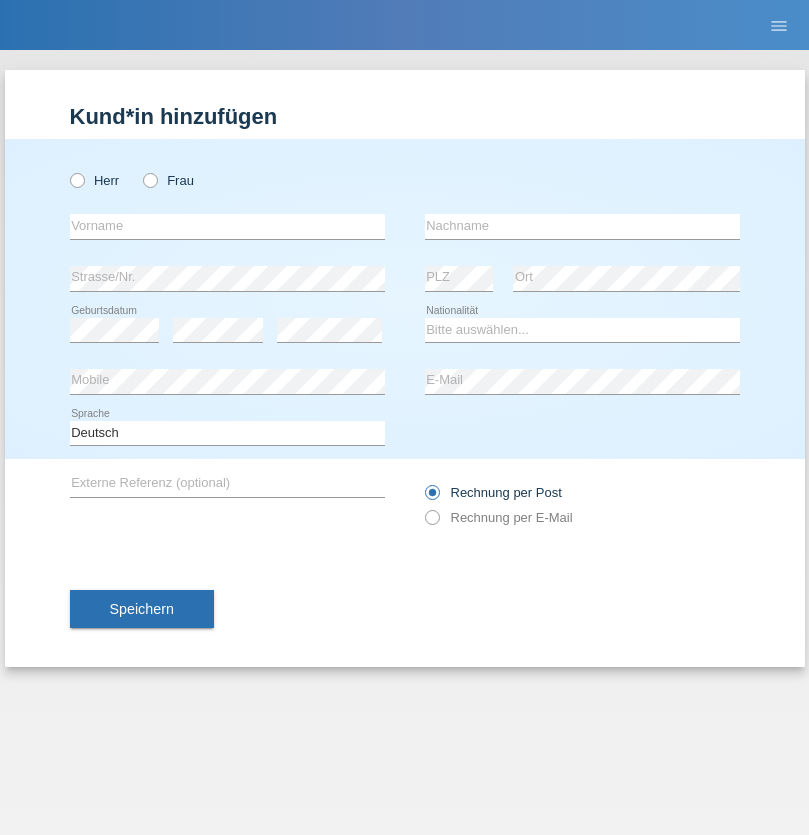 scroll, scrollTop: 0, scrollLeft: 0, axis: both 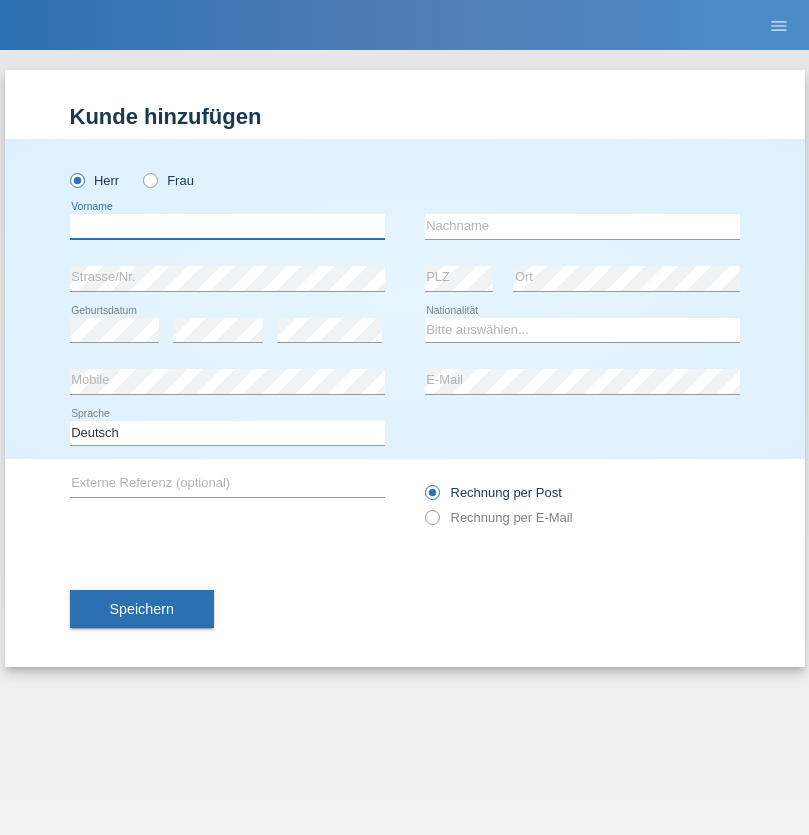 click at bounding box center [227, 226] 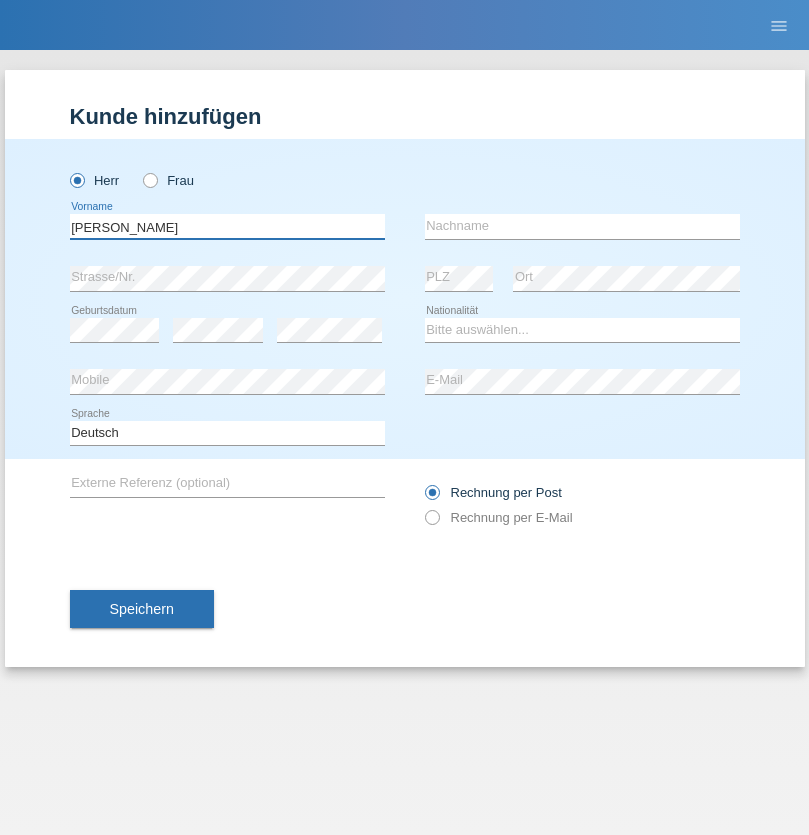type on "Alex" 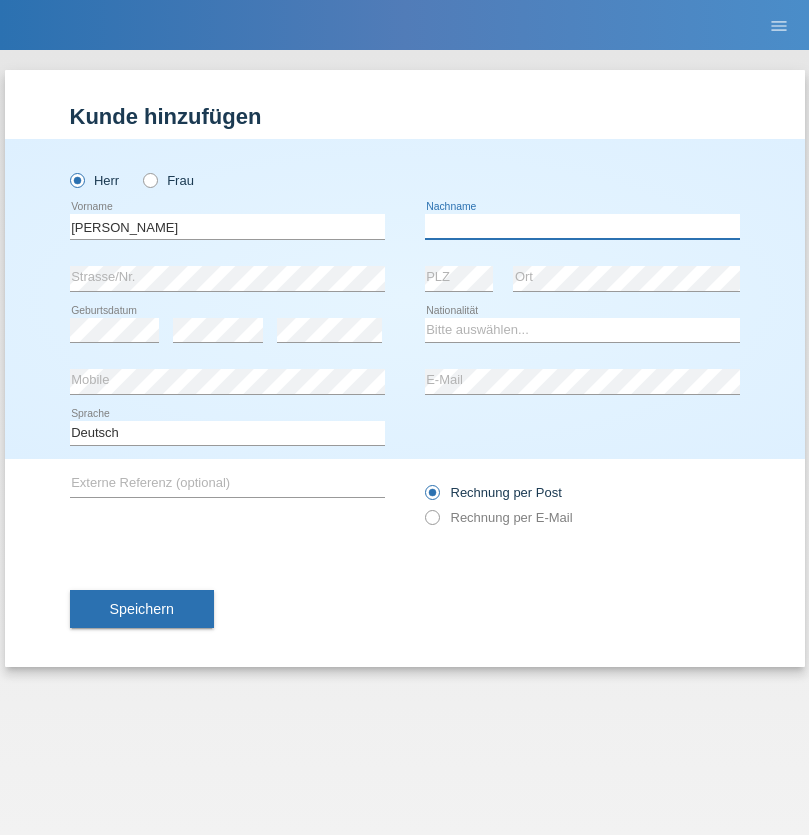 click at bounding box center [582, 226] 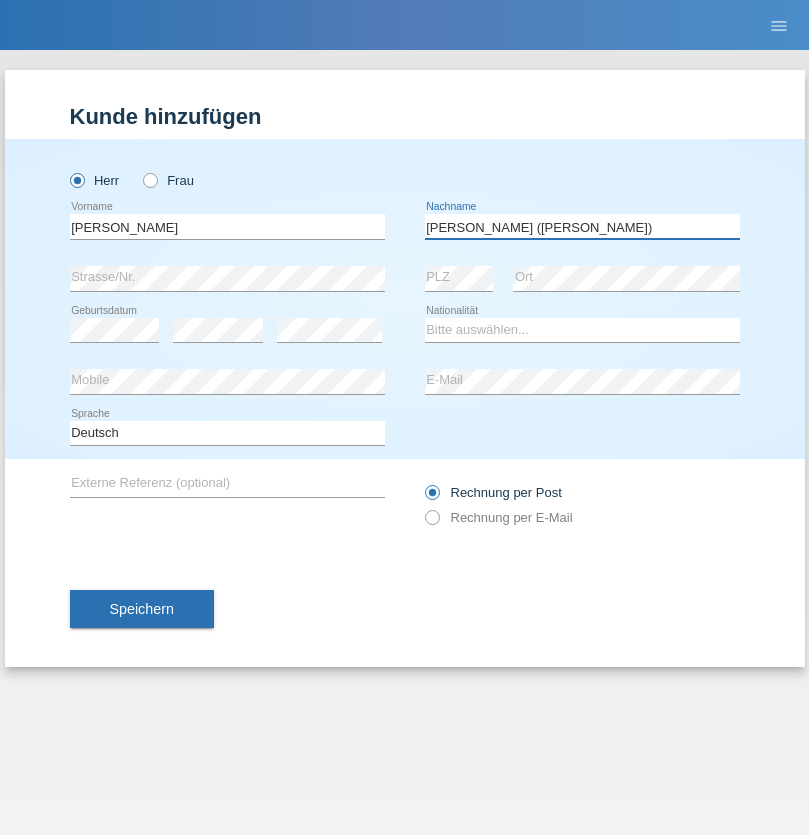 type on "A. Cassiano (Miriã)" 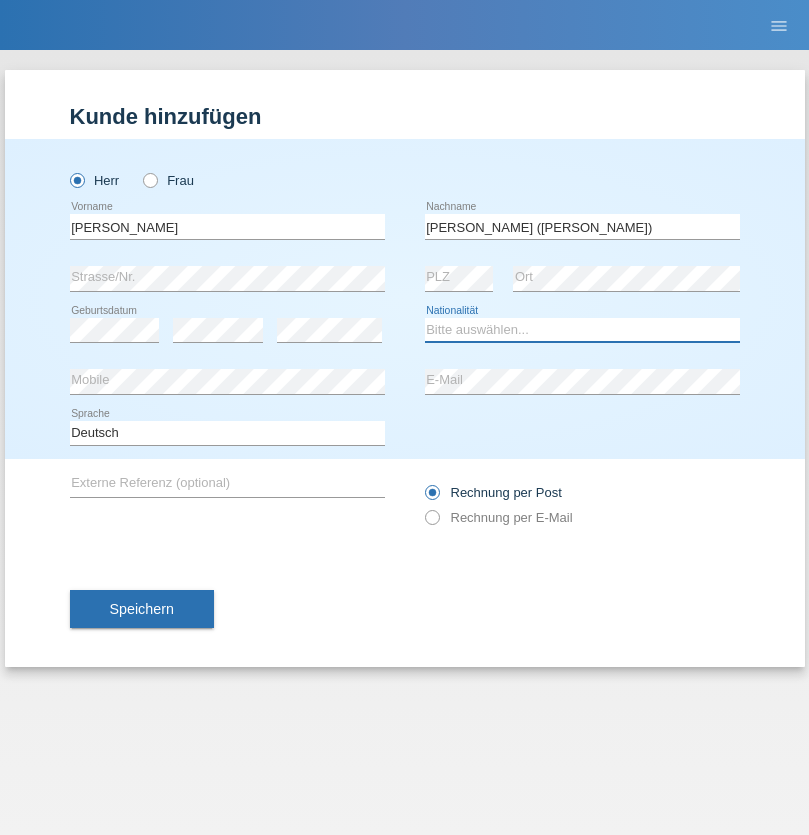 select on "BR" 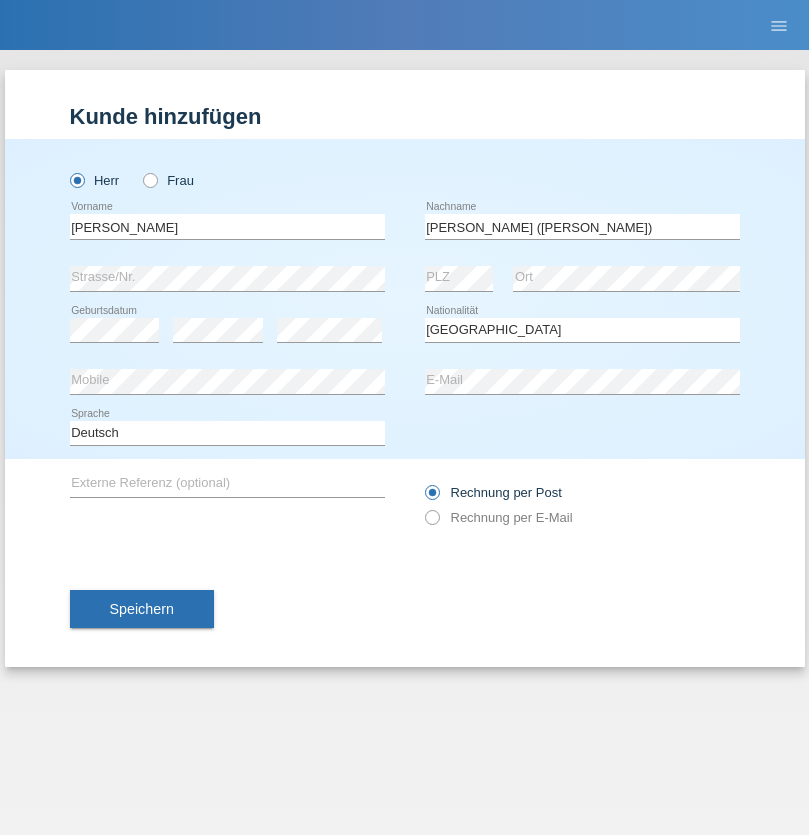 select on "C" 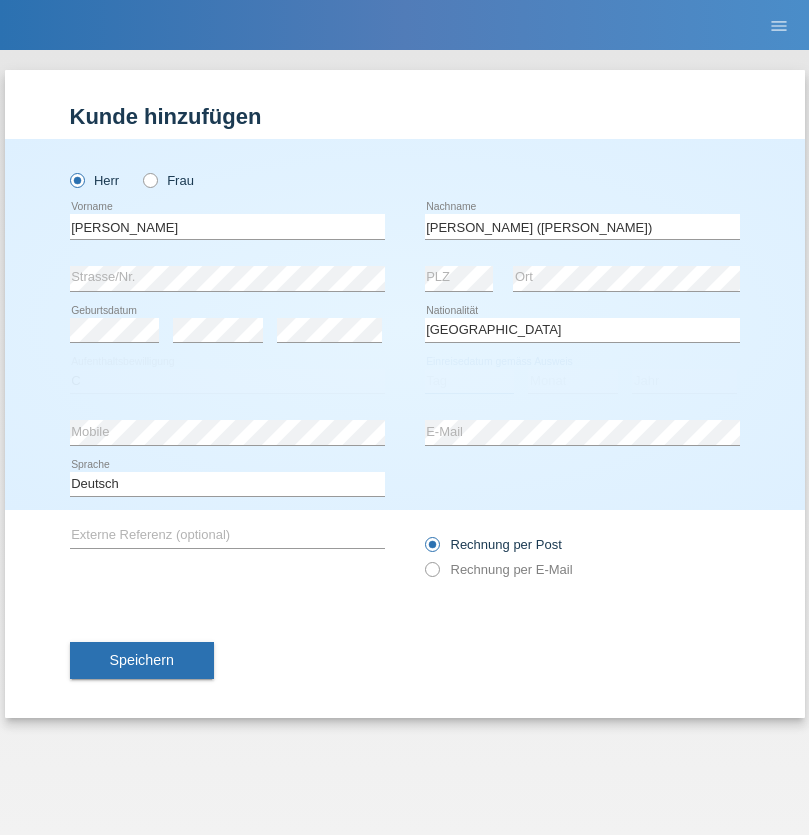 select on "14" 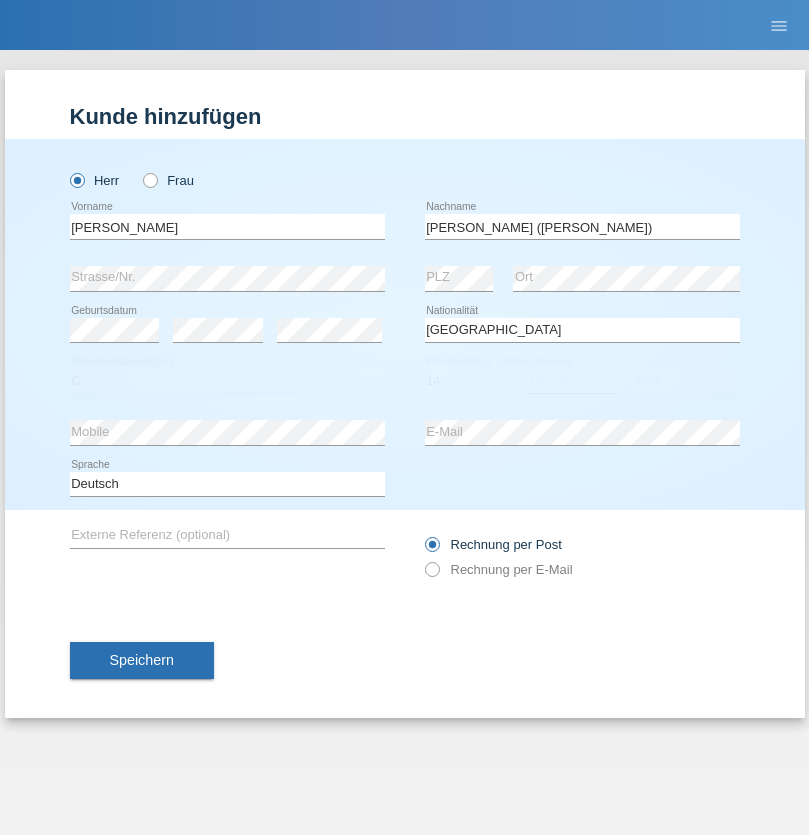 select on "12" 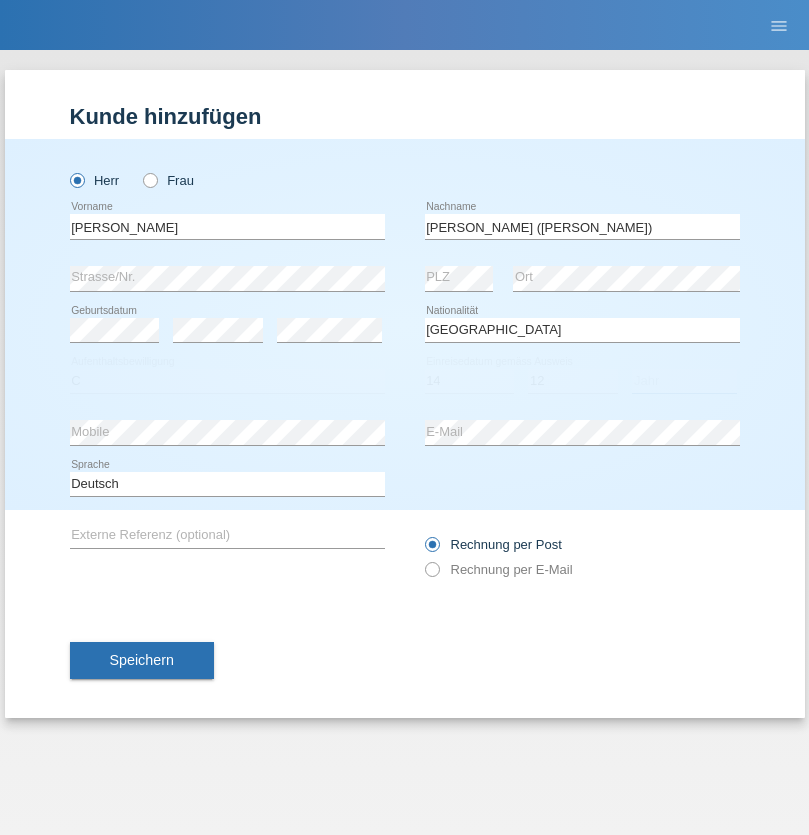 select on "2001" 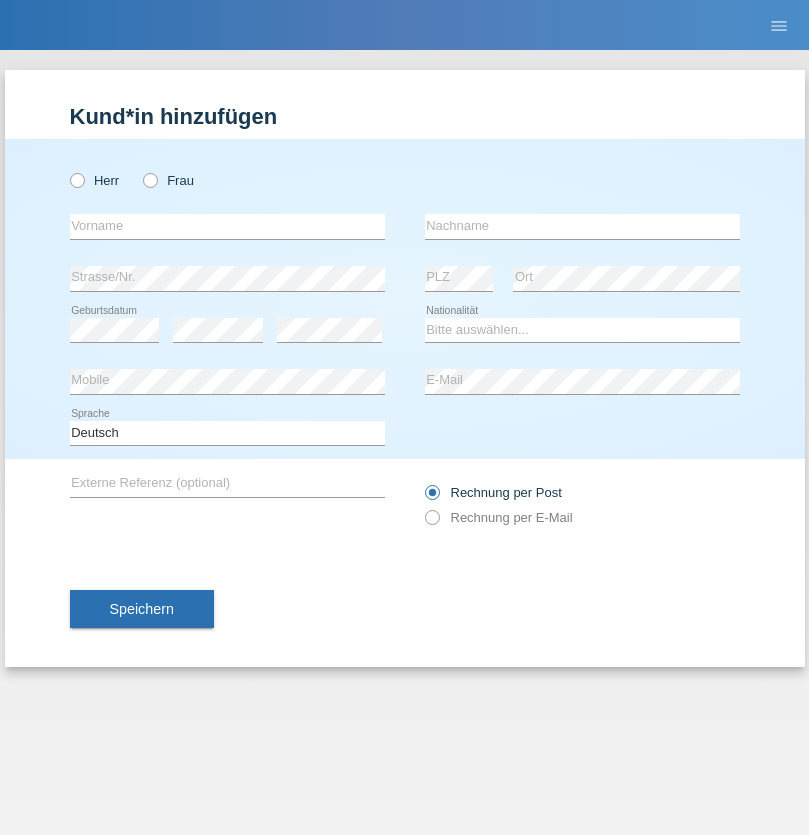 scroll, scrollTop: 0, scrollLeft: 0, axis: both 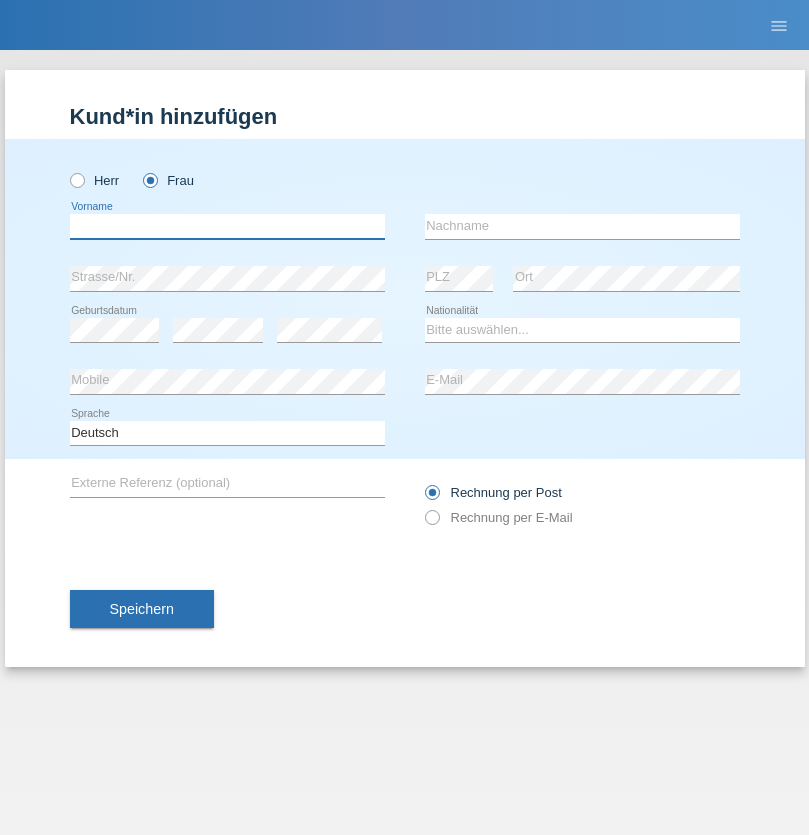 click at bounding box center (227, 226) 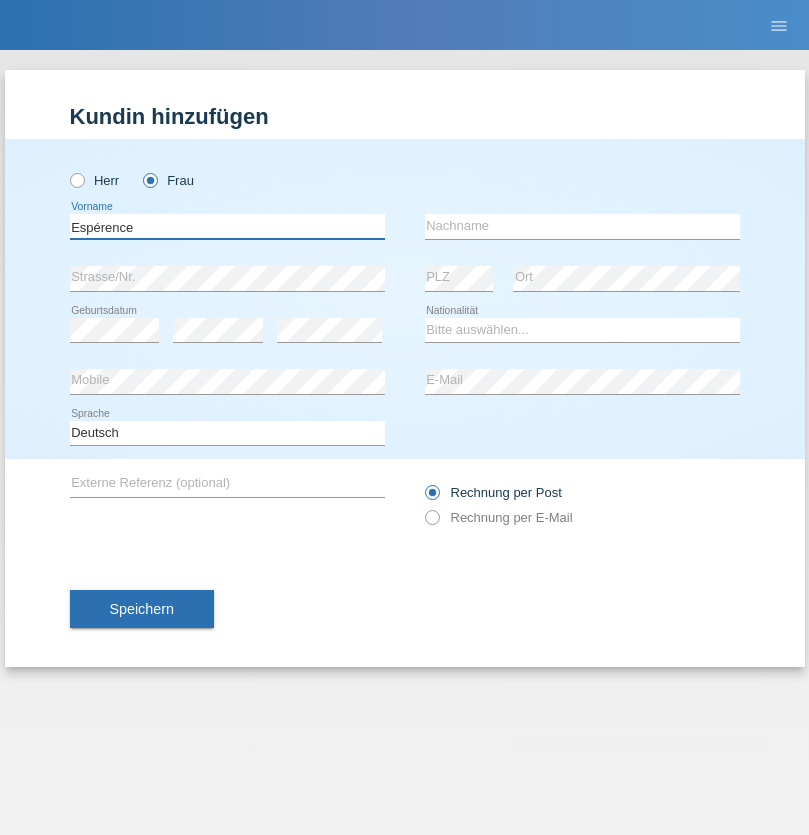 type on "Espérence" 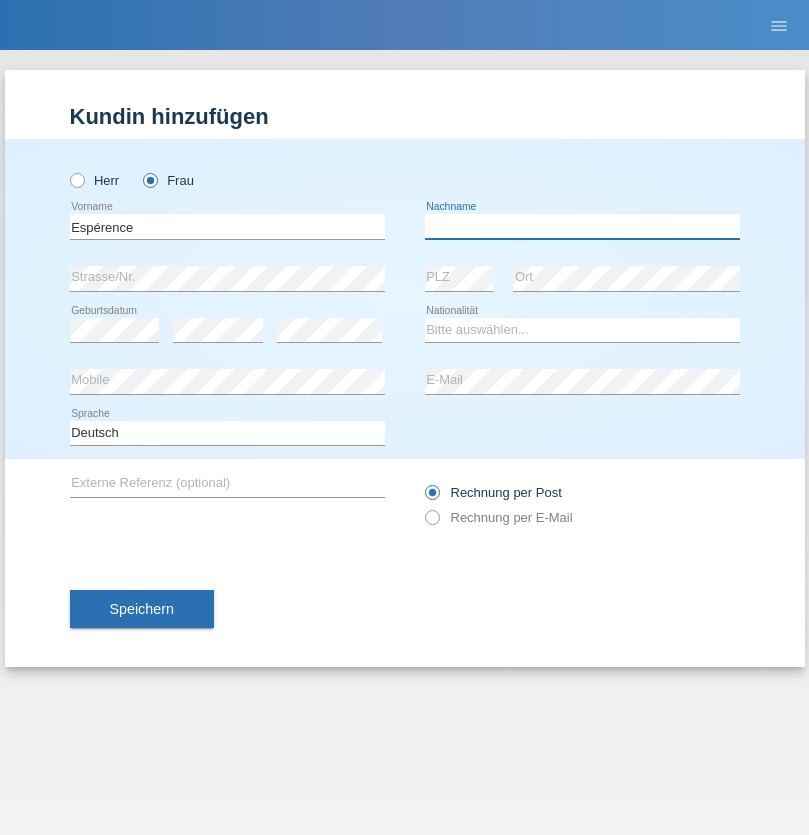 click at bounding box center (582, 226) 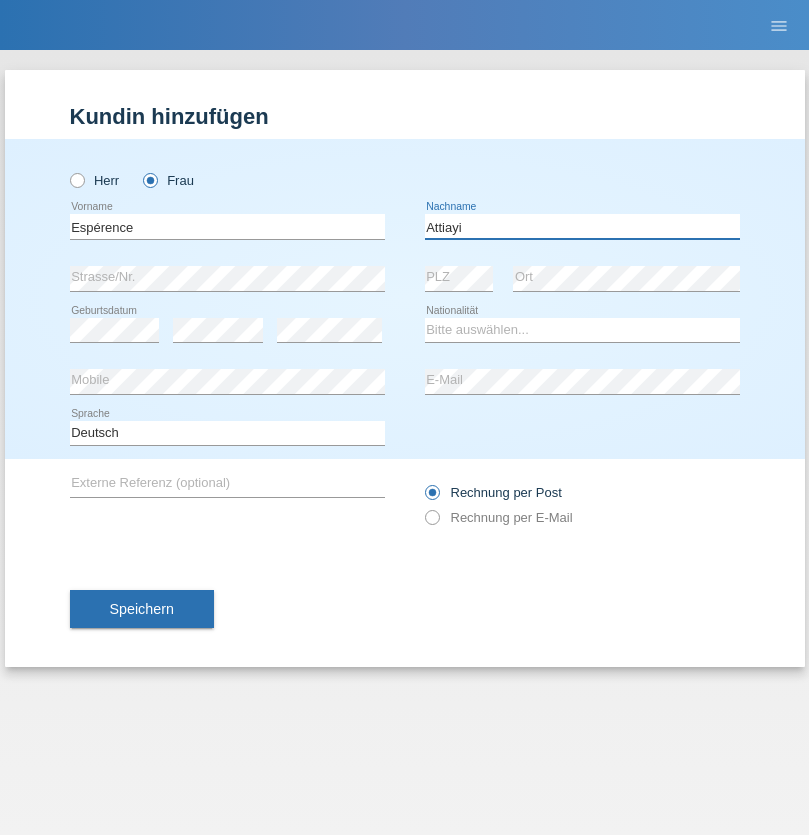 type on "Attiayi" 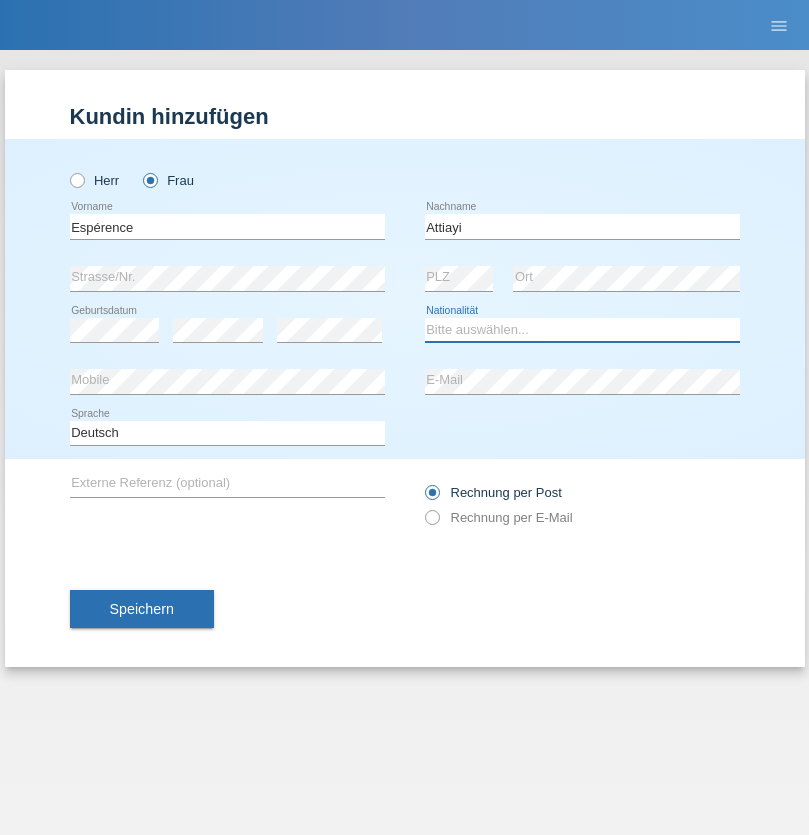 select on "CH" 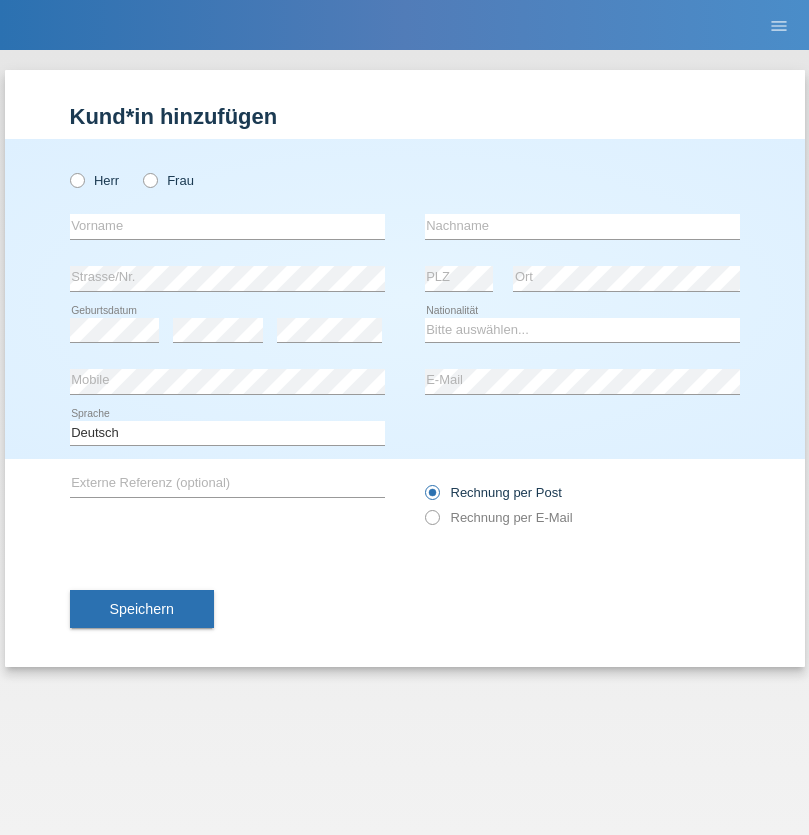 scroll, scrollTop: 0, scrollLeft: 0, axis: both 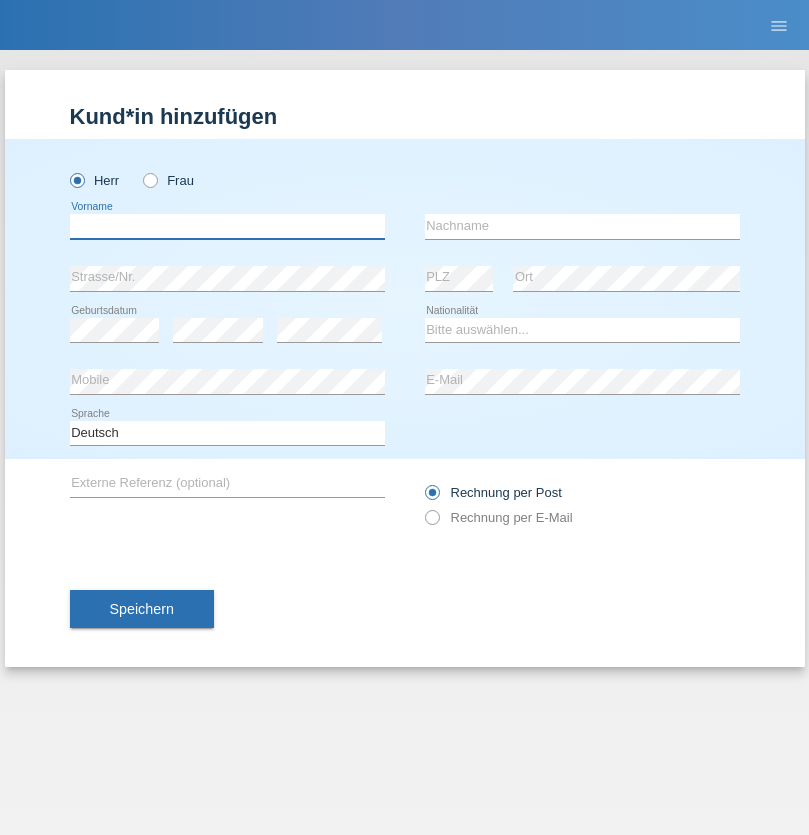 click at bounding box center (227, 226) 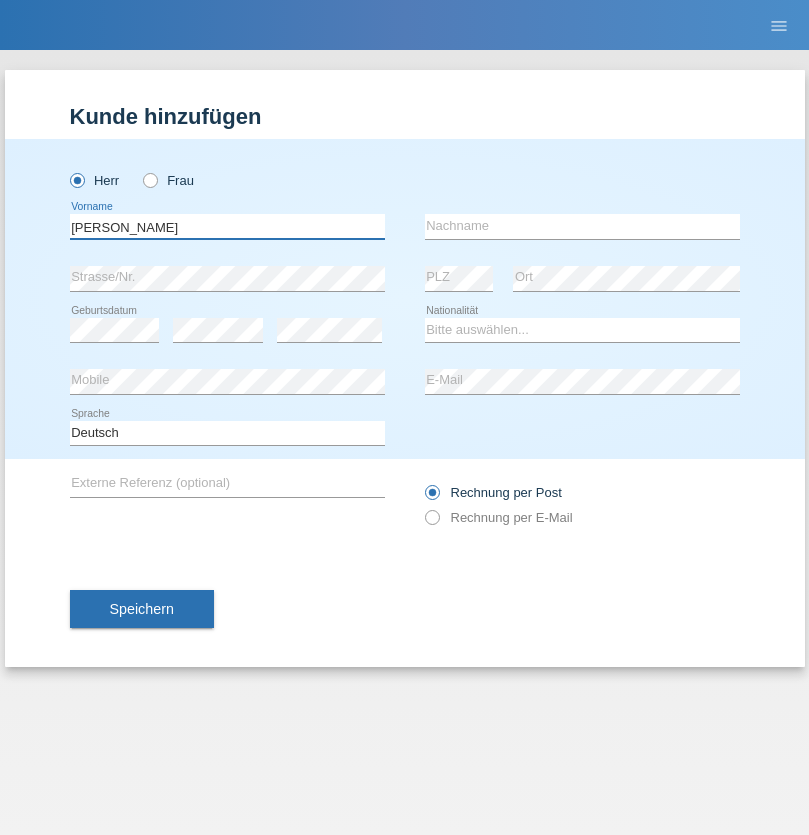 type on "[PERSON_NAME]" 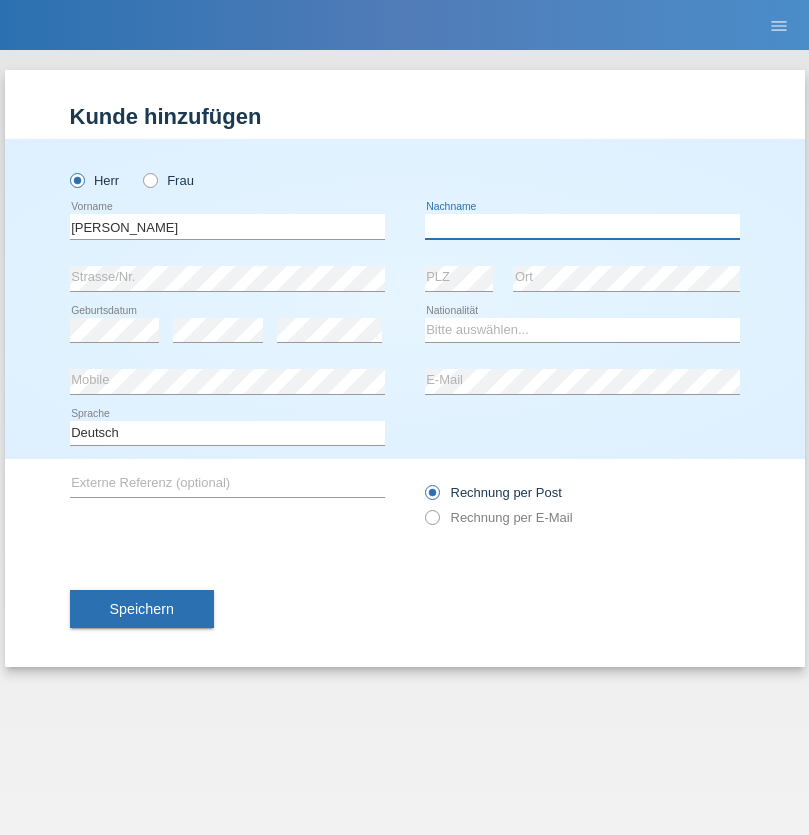 click at bounding box center [582, 226] 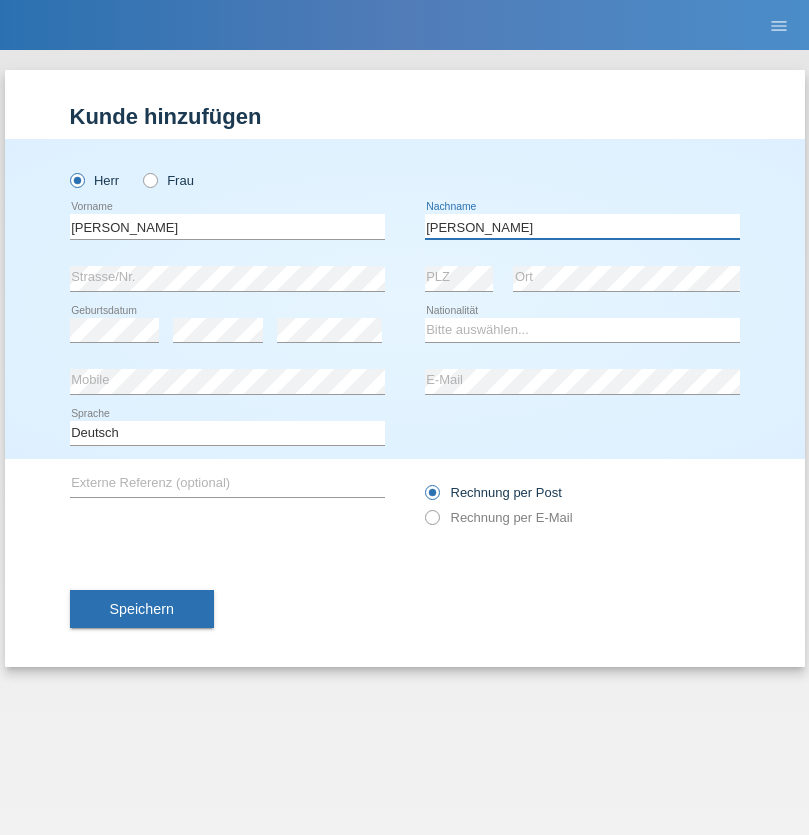 type on "[PERSON_NAME]" 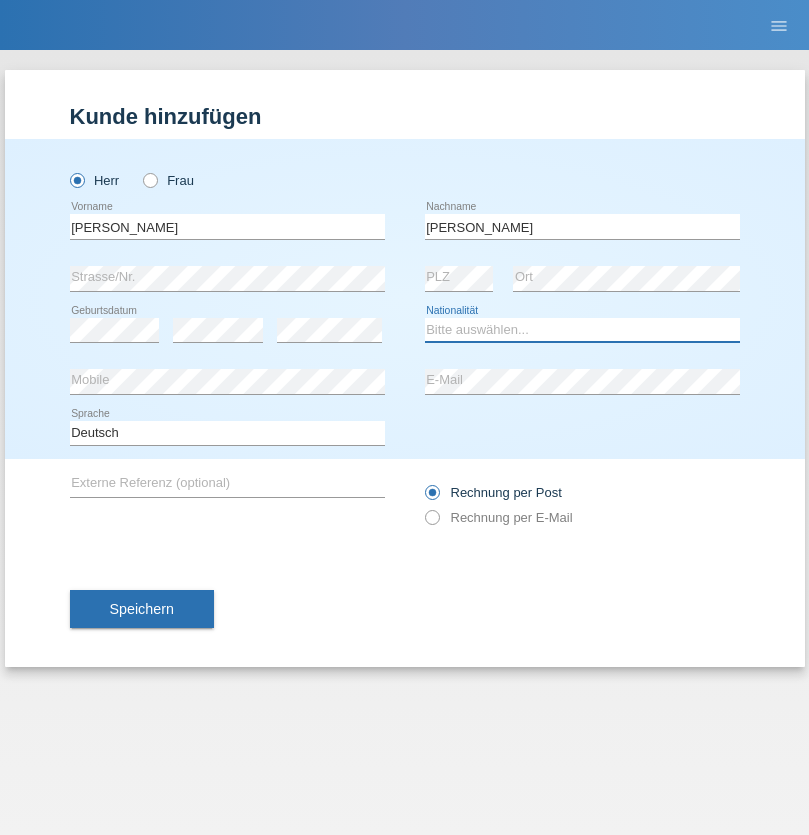 select on "CH" 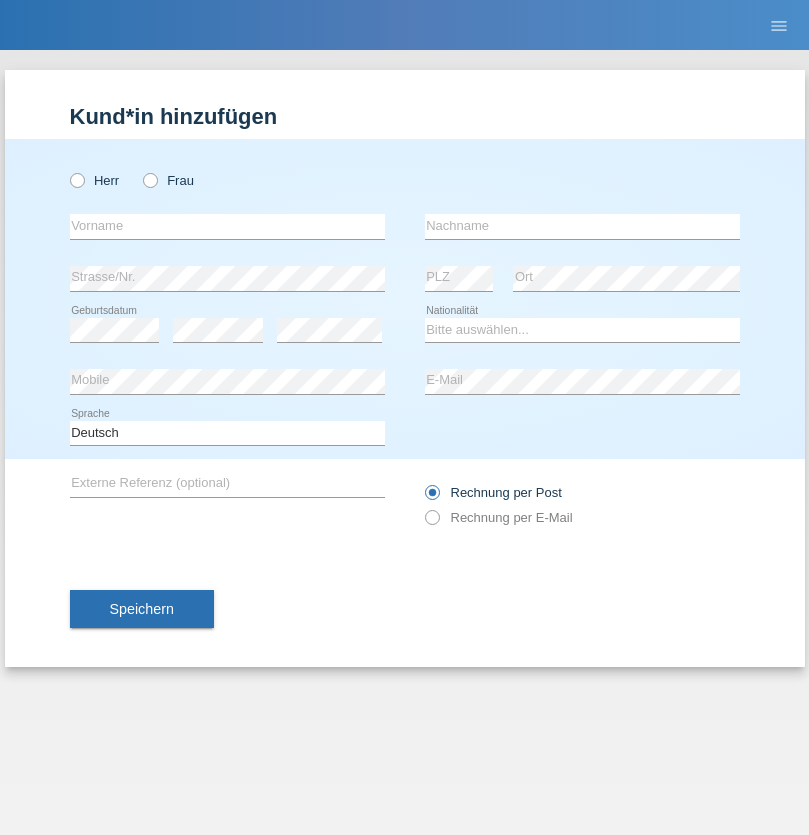 scroll, scrollTop: 0, scrollLeft: 0, axis: both 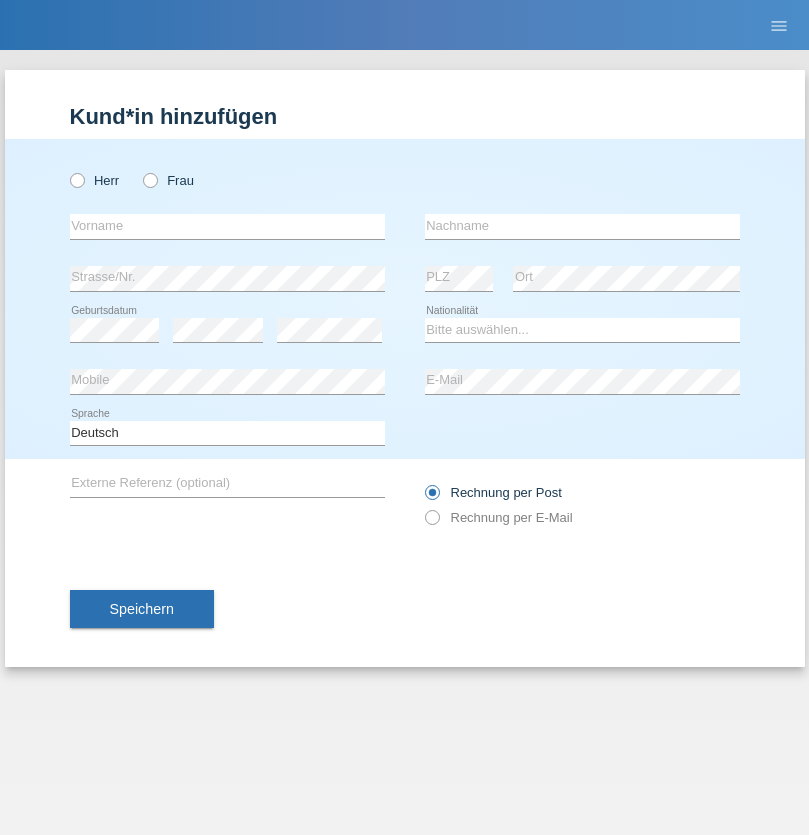 radio on "true" 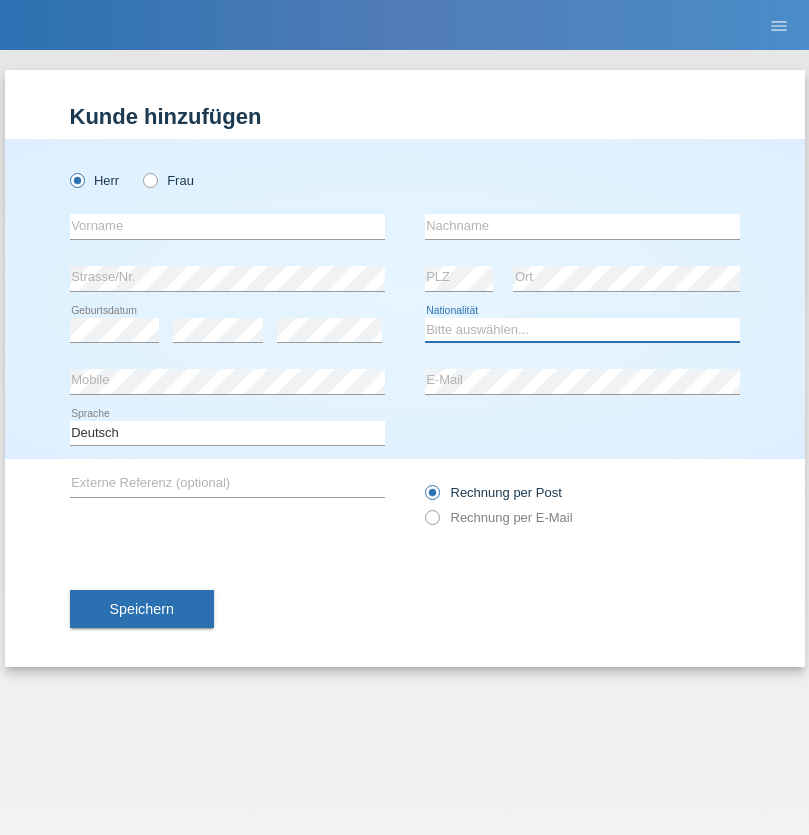 select on "XK" 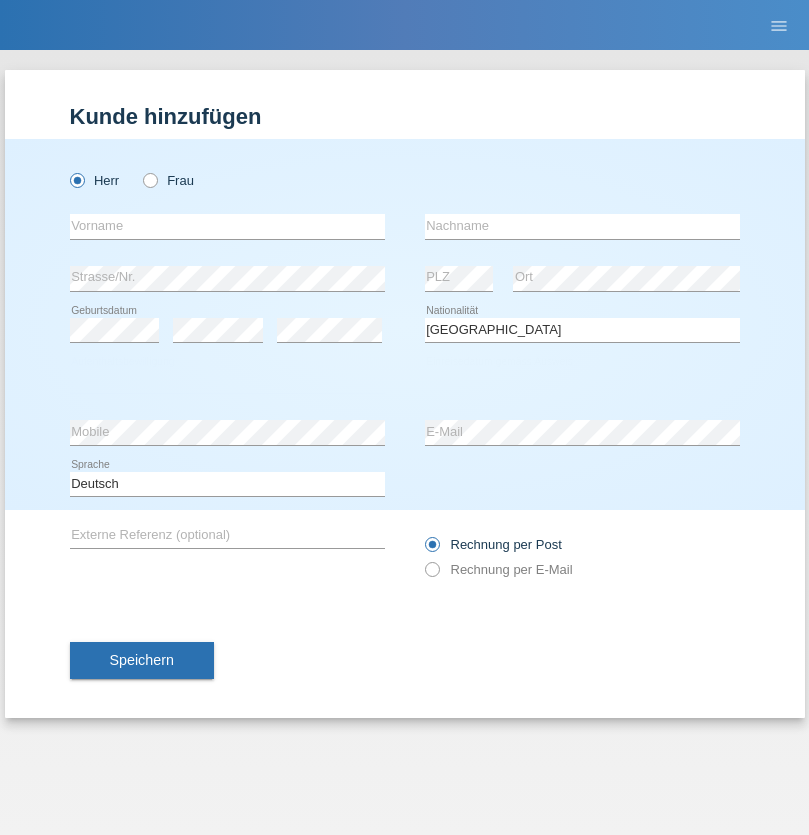select on "C" 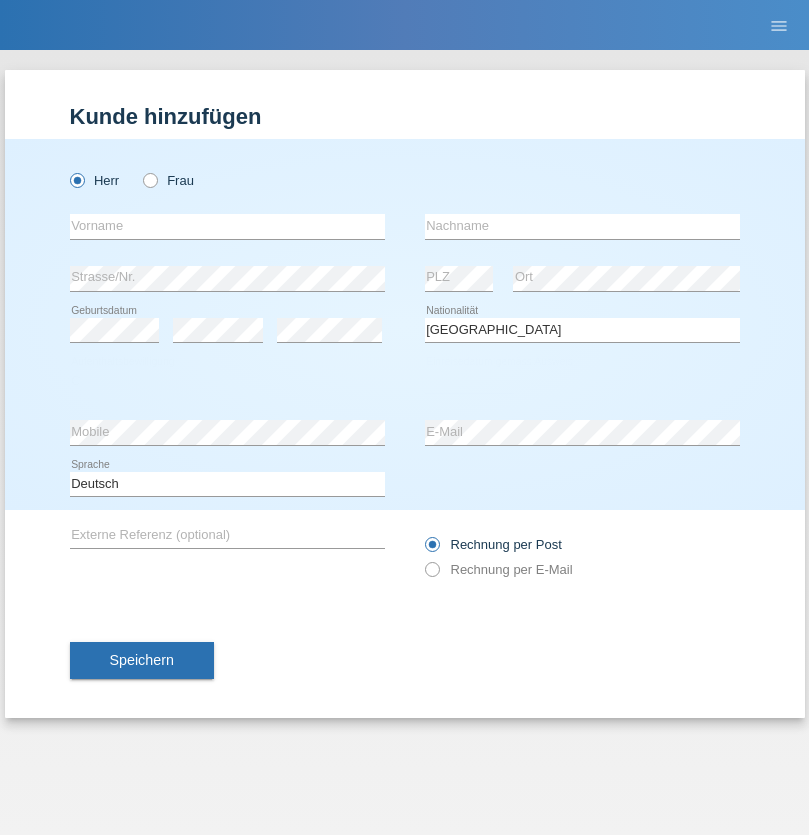 select on "01" 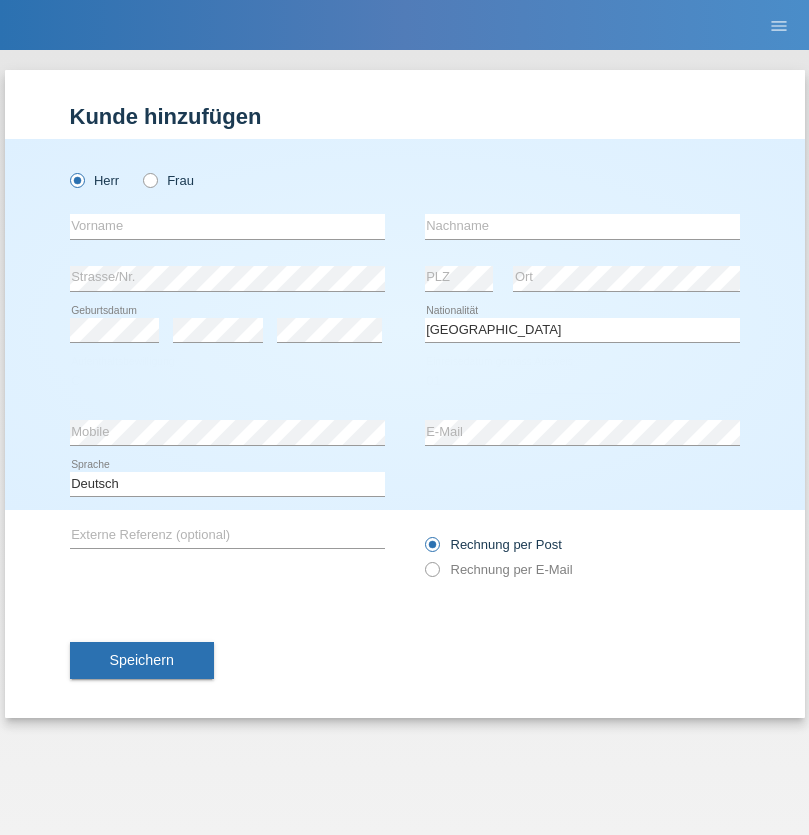 select on "02" 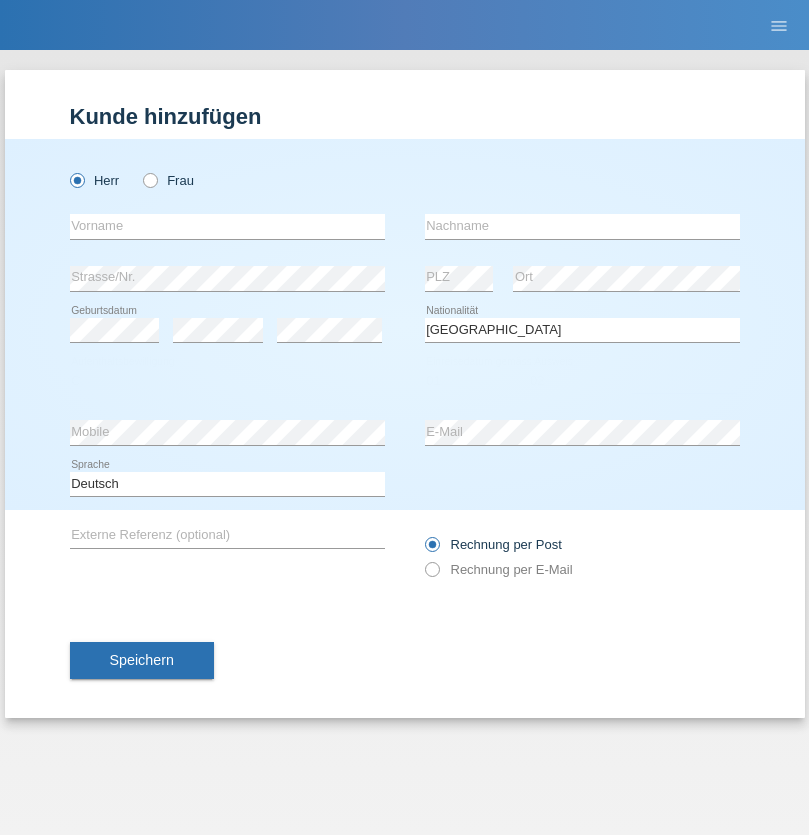 select on "1980" 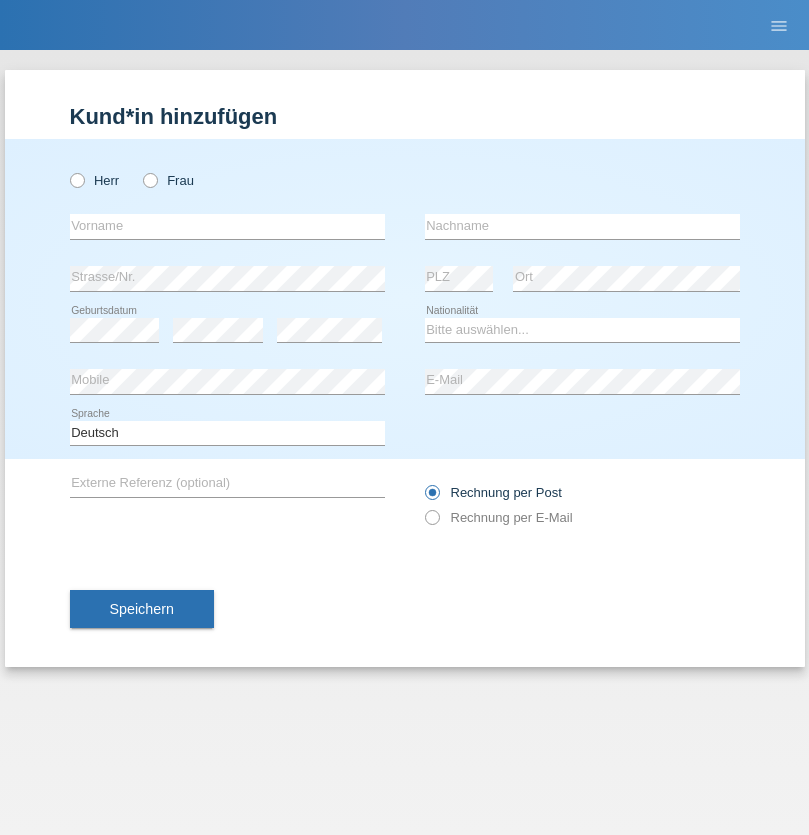 scroll, scrollTop: 0, scrollLeft: 0, axis: both 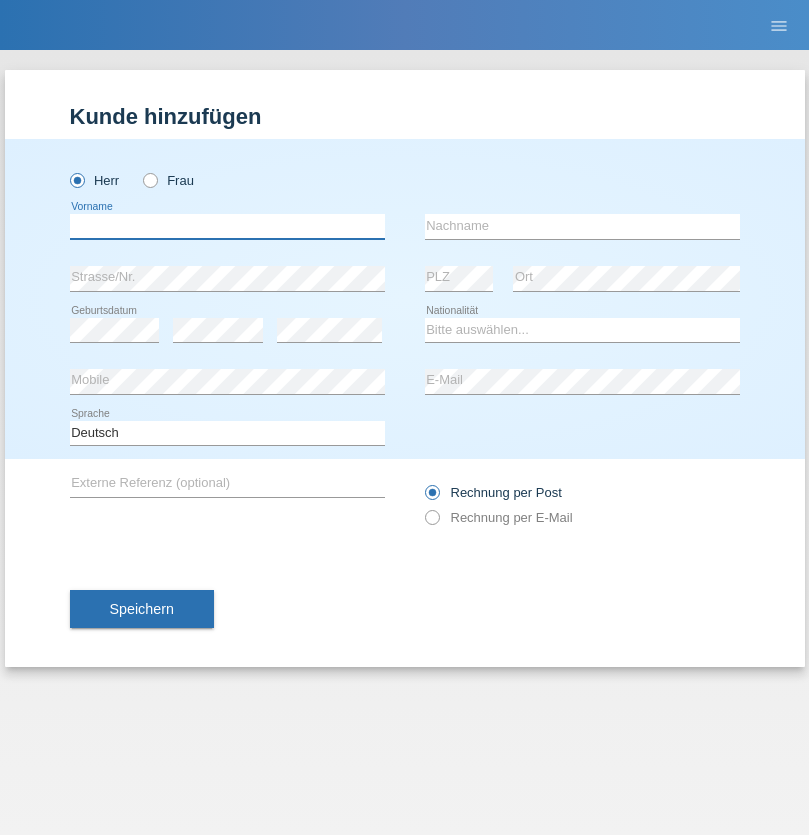 click at bounding box center [227, 226] 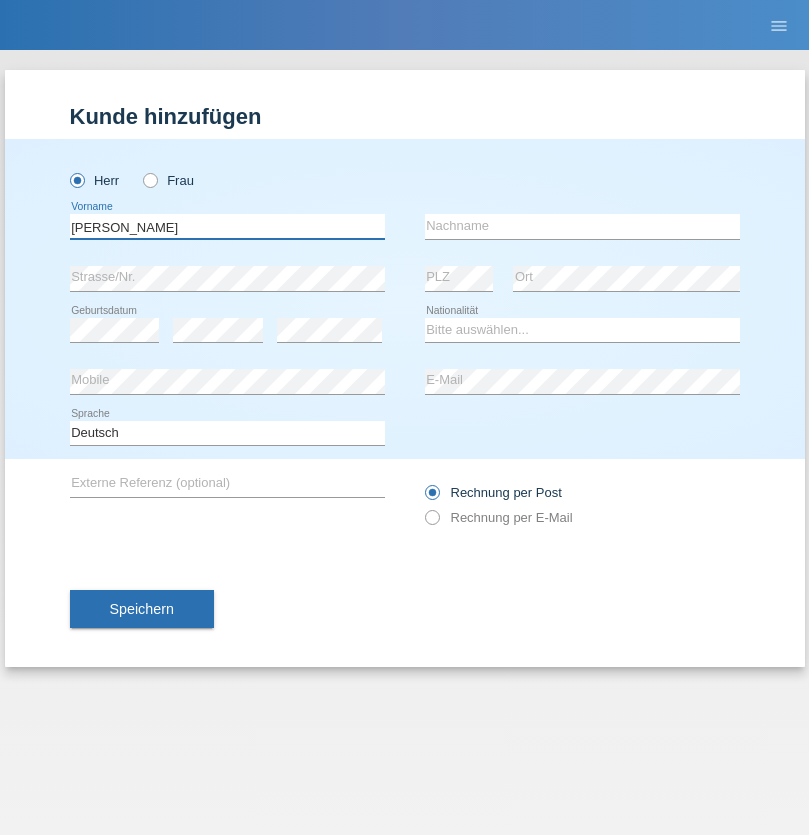 type on "Josip" 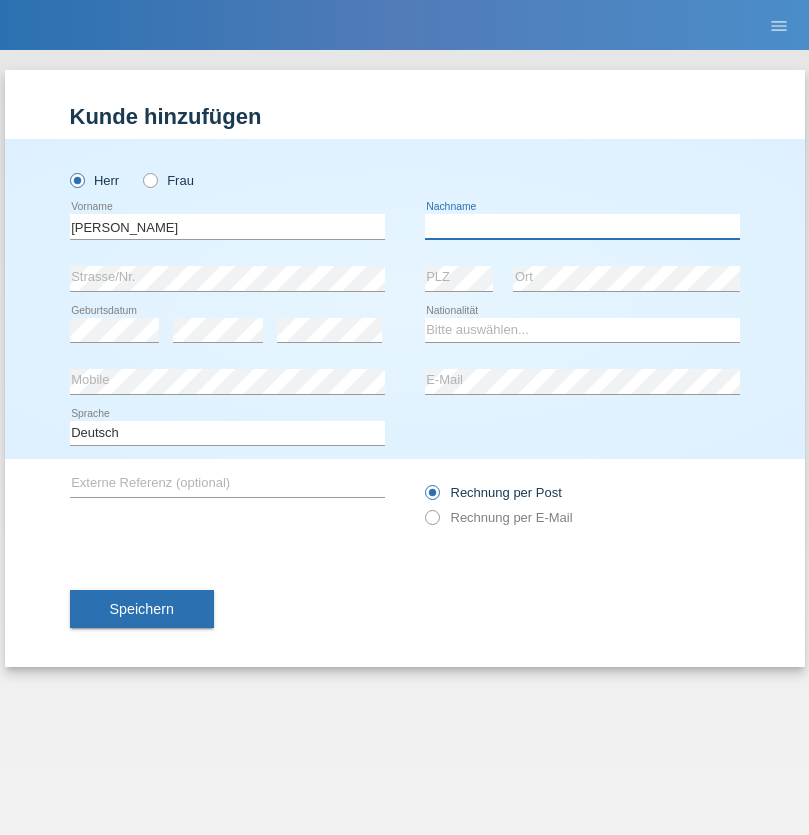 click at bounding box center (582, 226) 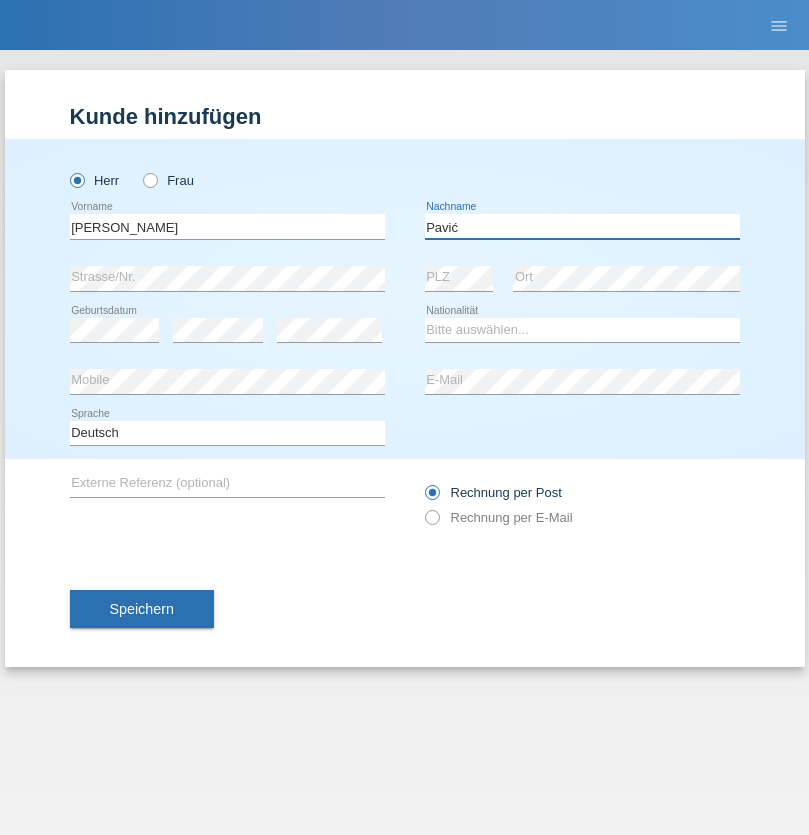type on "Pavić" 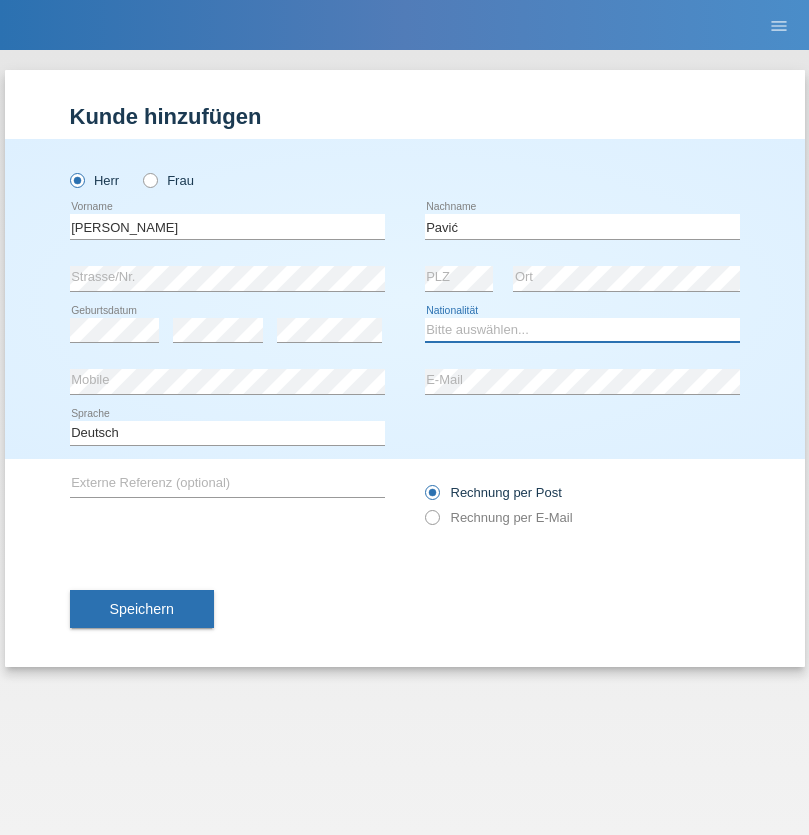 select on "HR" 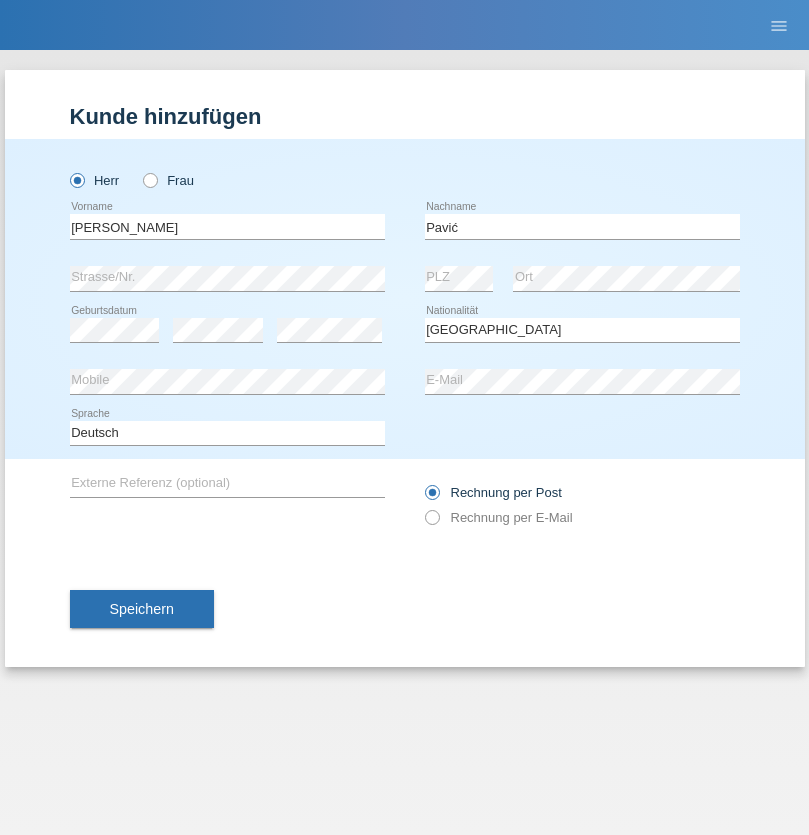 select on "C" 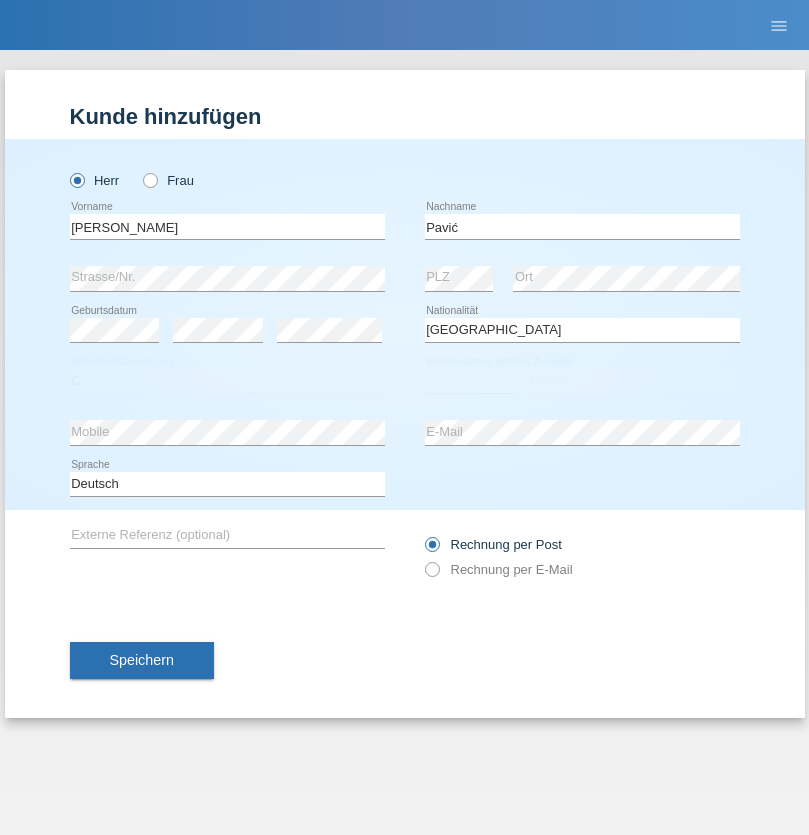 select on "21" 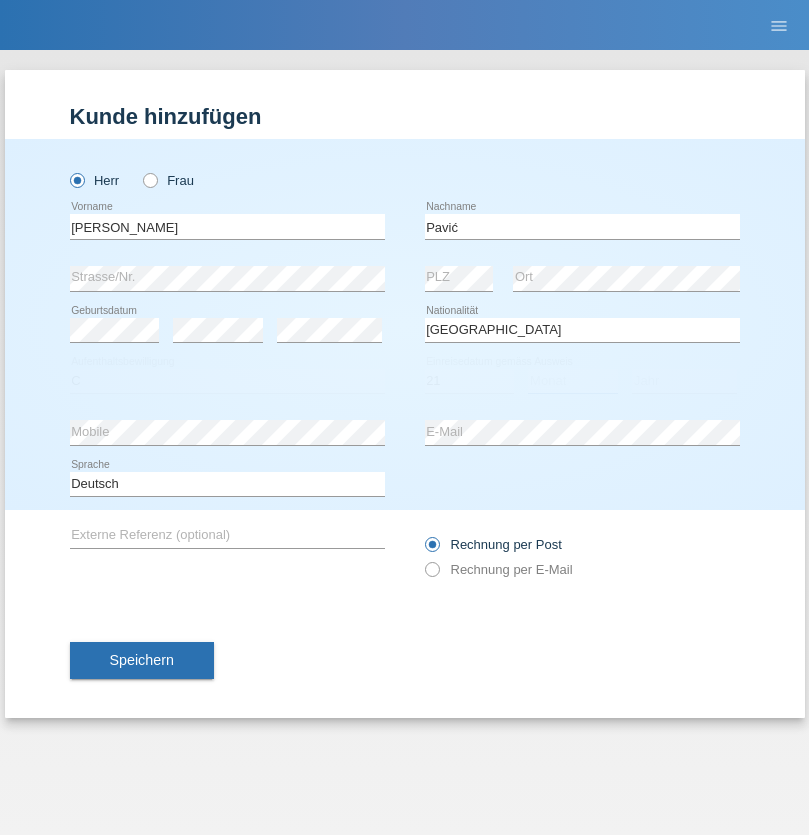 select on "04" 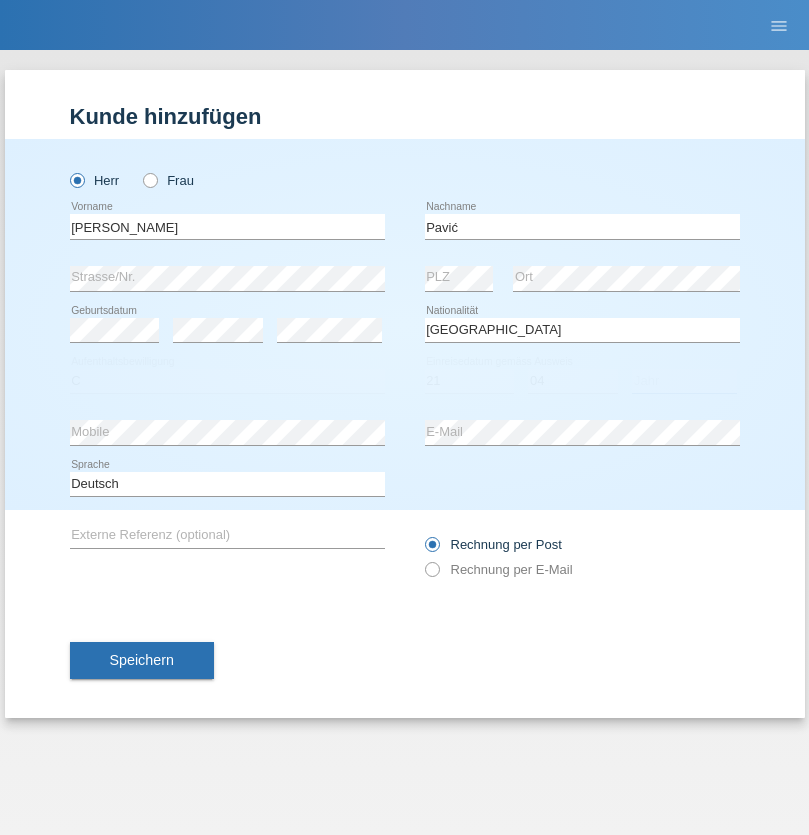 select on "2006" 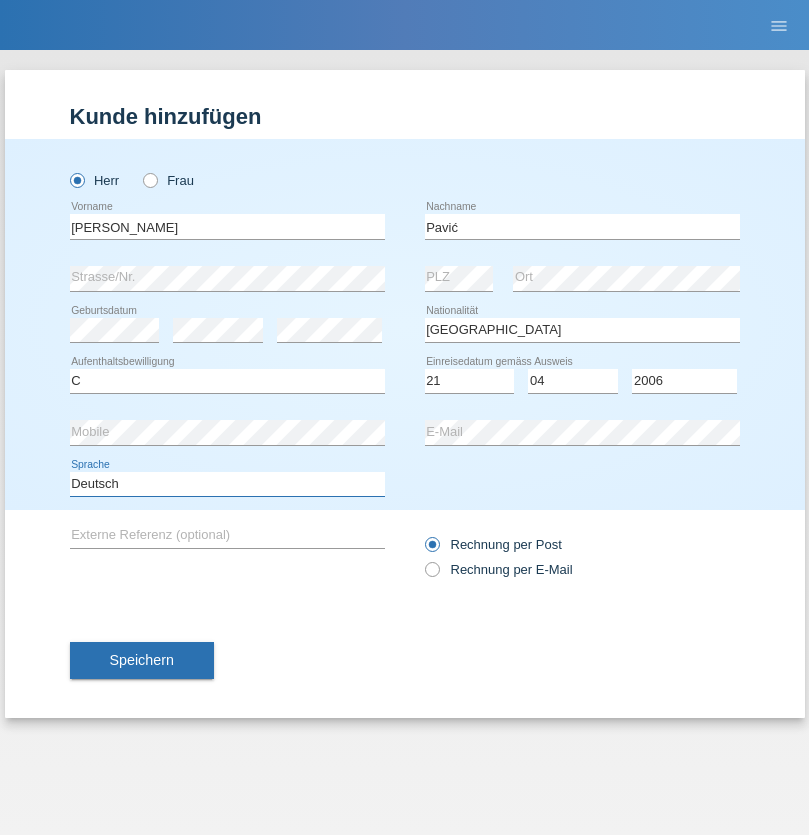 select on "en" 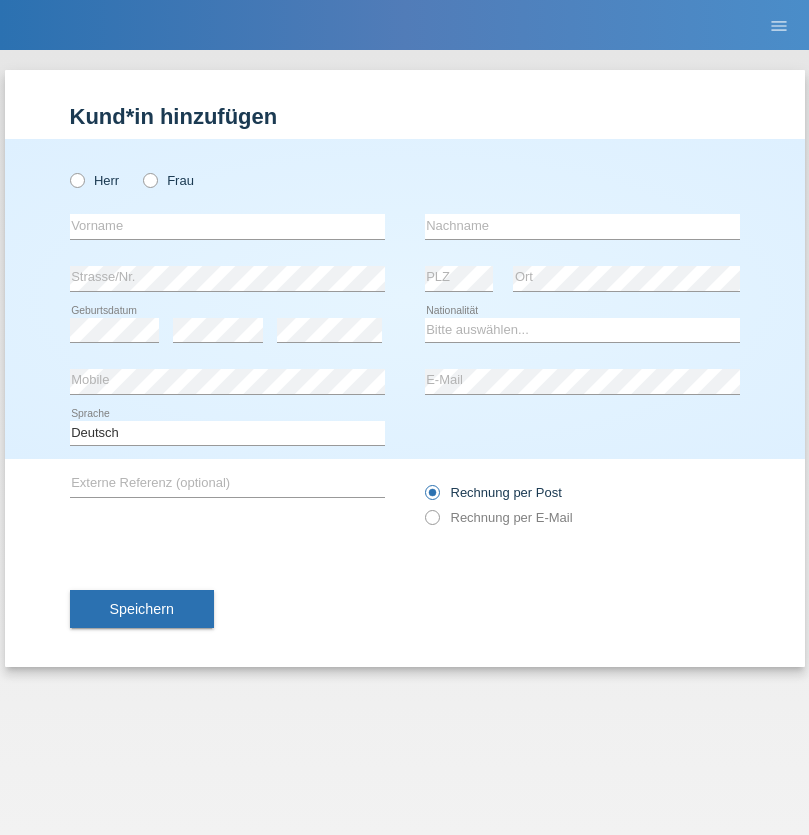 scroll, scrollTop: 0, scrollLeft: 0, axis: both 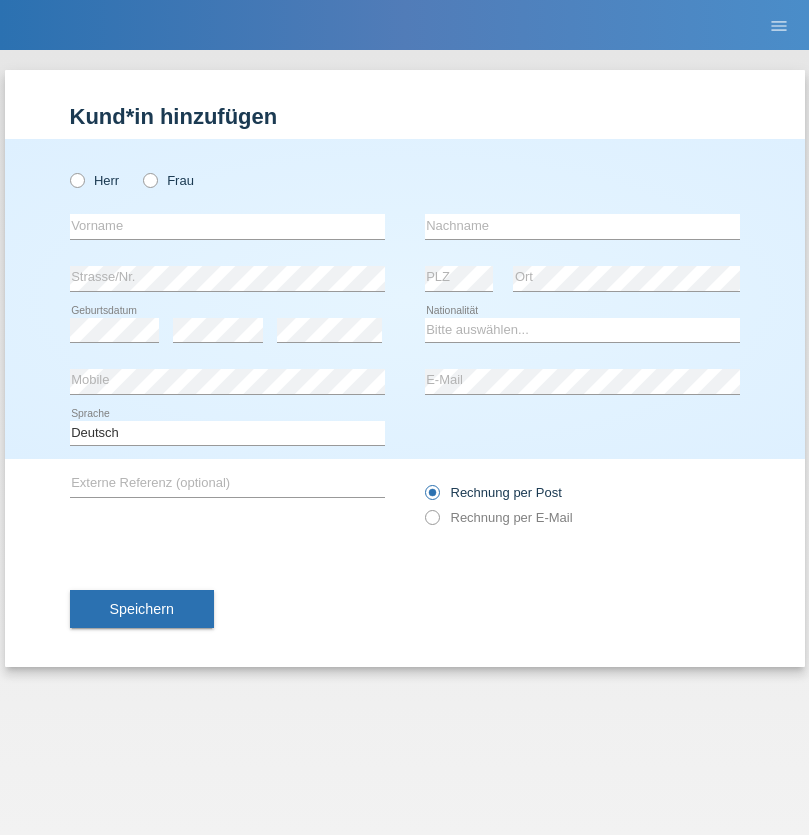 radio on "true" 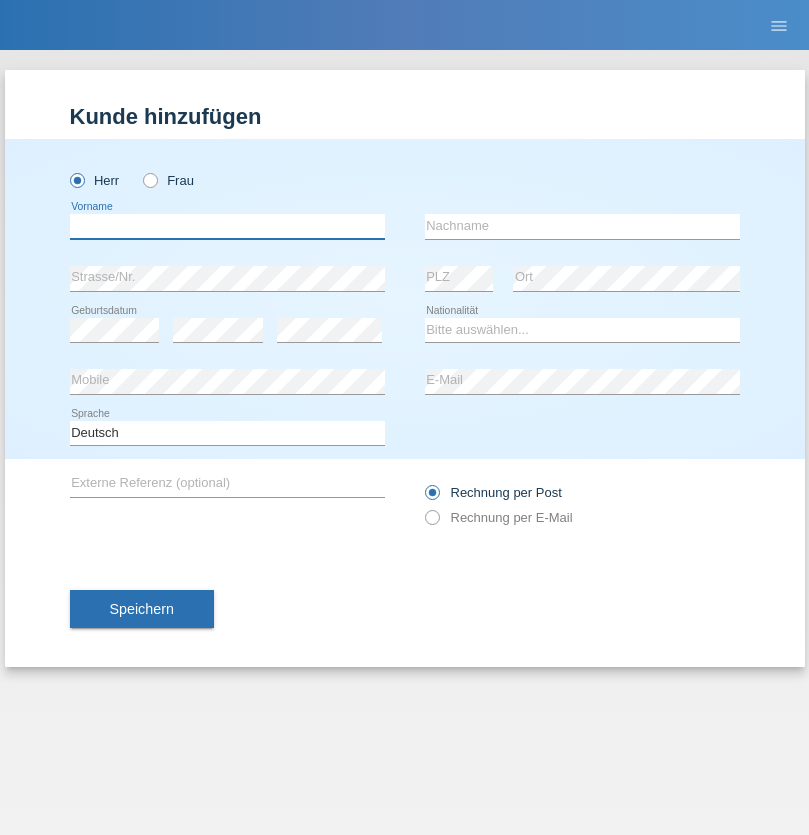 click at bounding box center [227, 226] 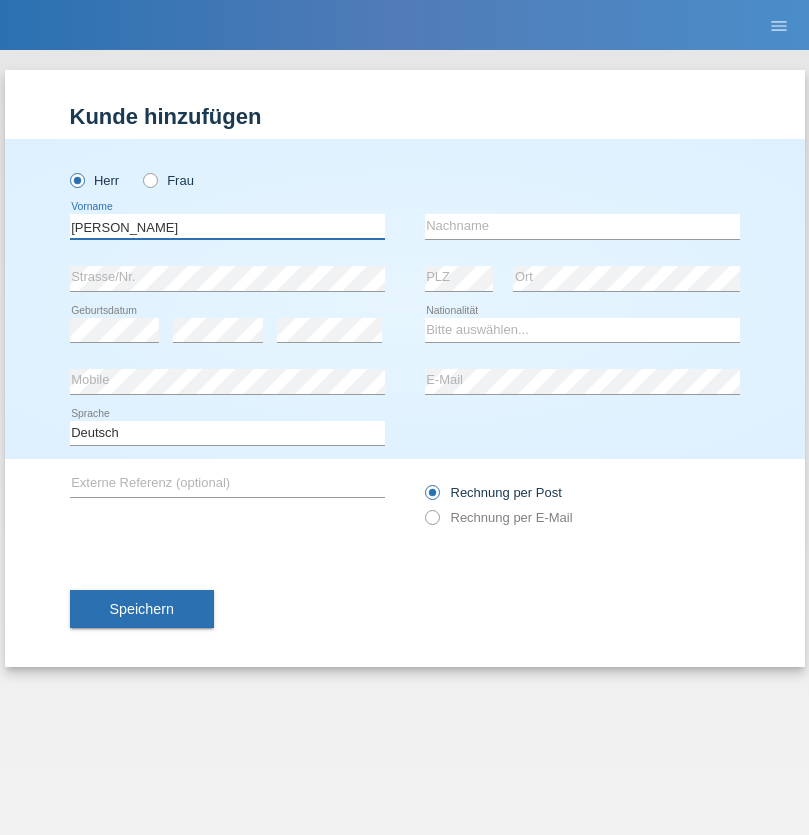 type on "Josip" 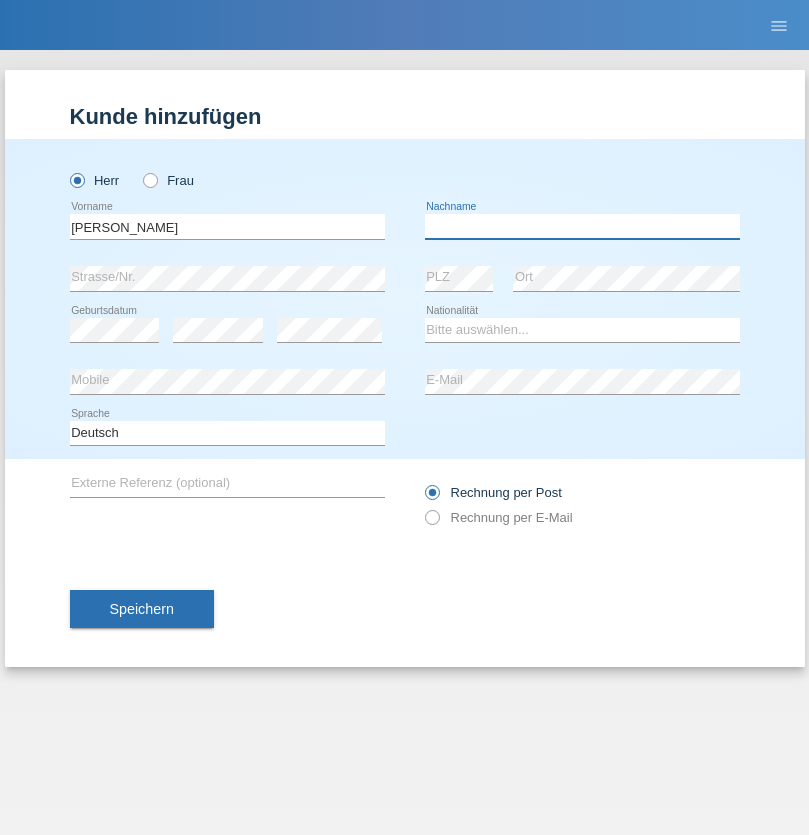 click at bounding box center [582, 226] 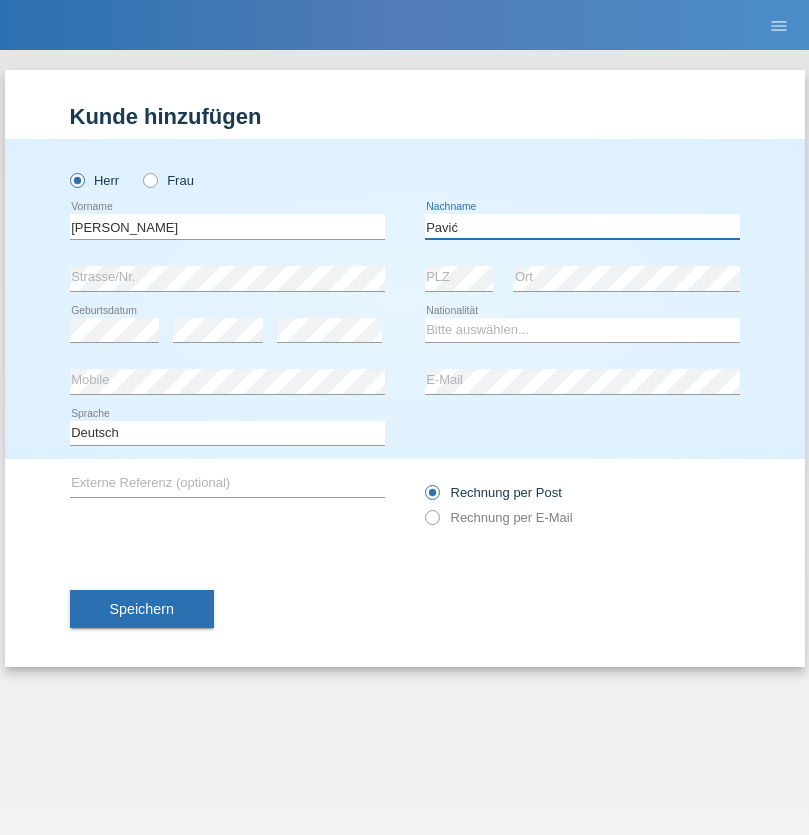 type on "Pavić" 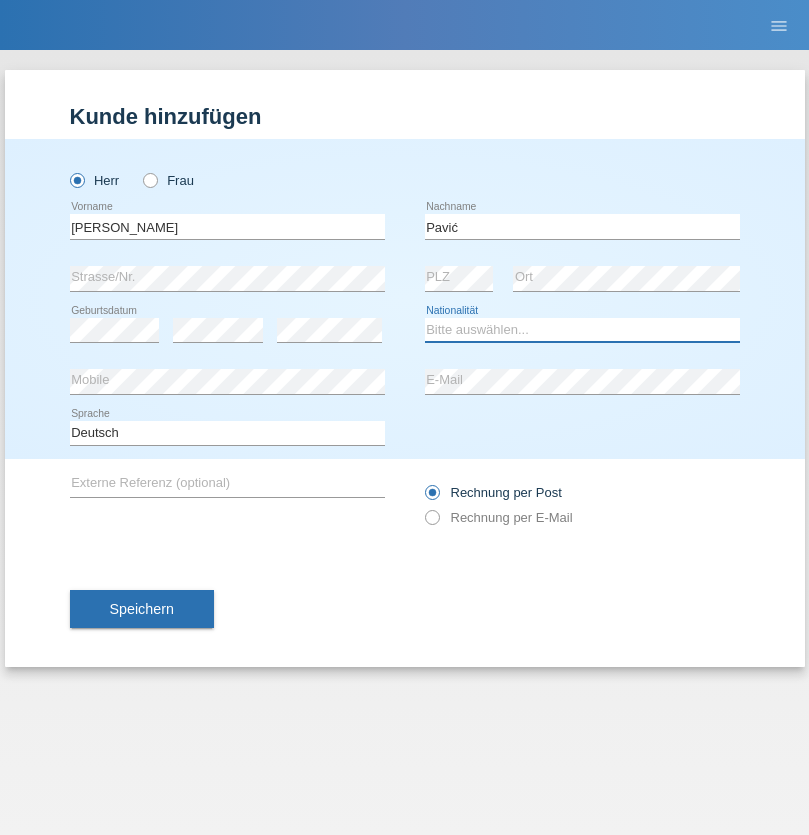 select on "HR" 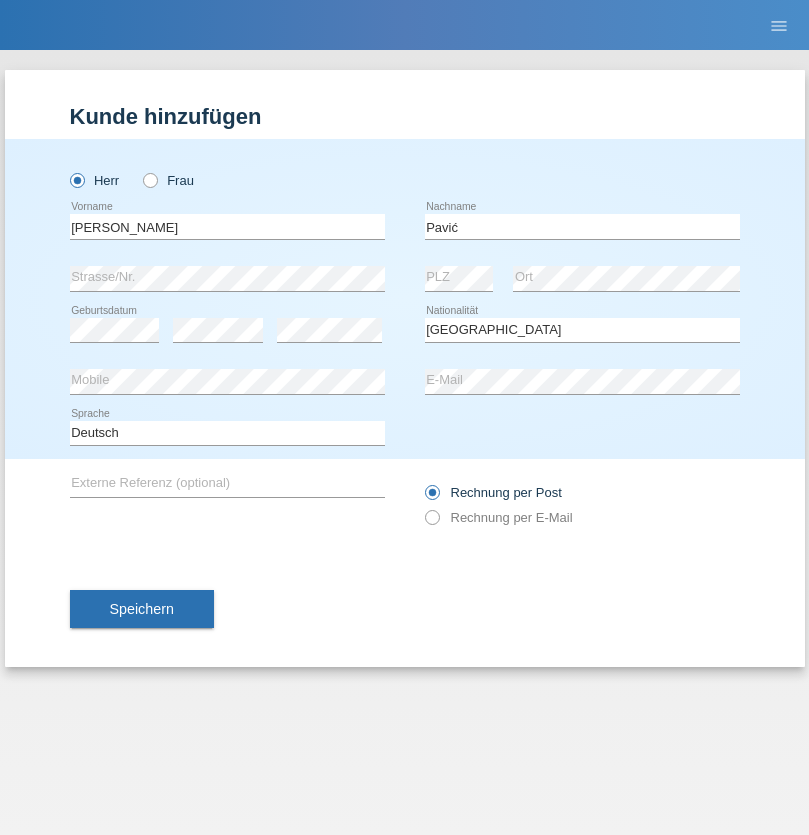 select on "C" 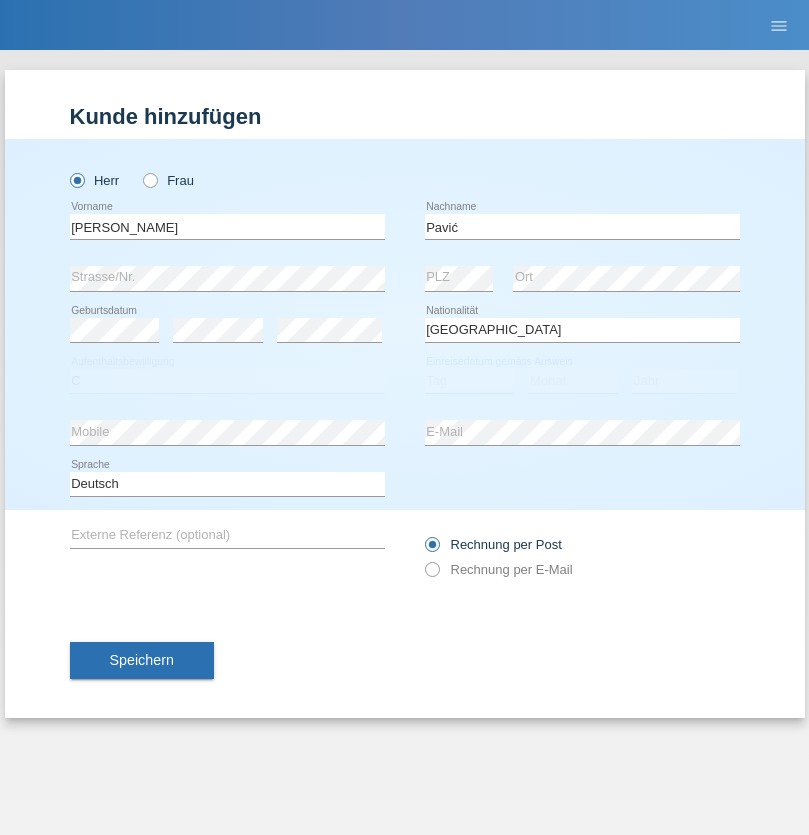 select on "21" 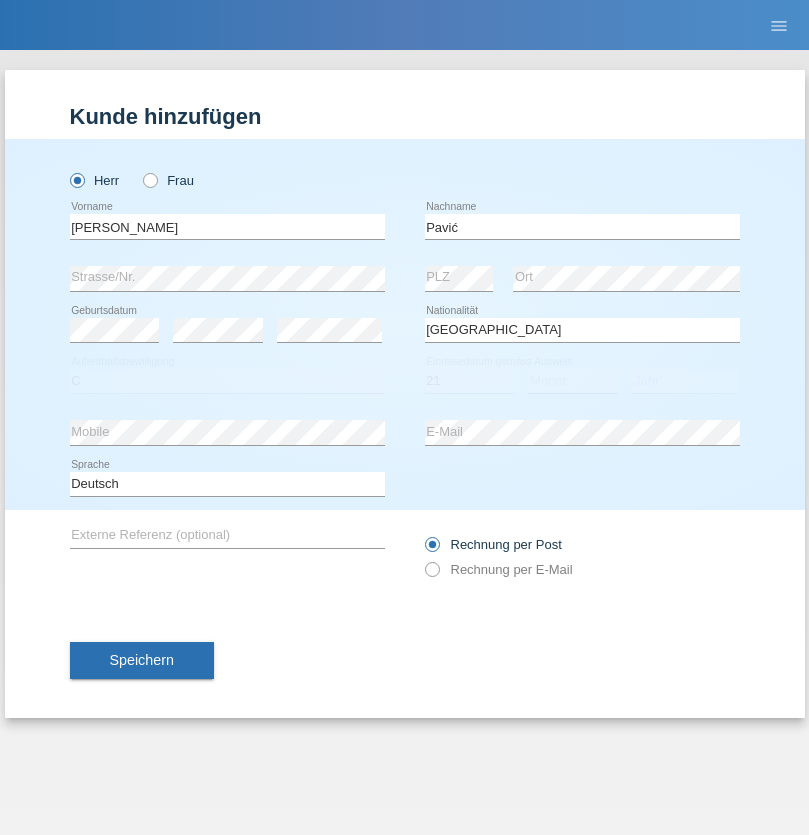 select on "04" 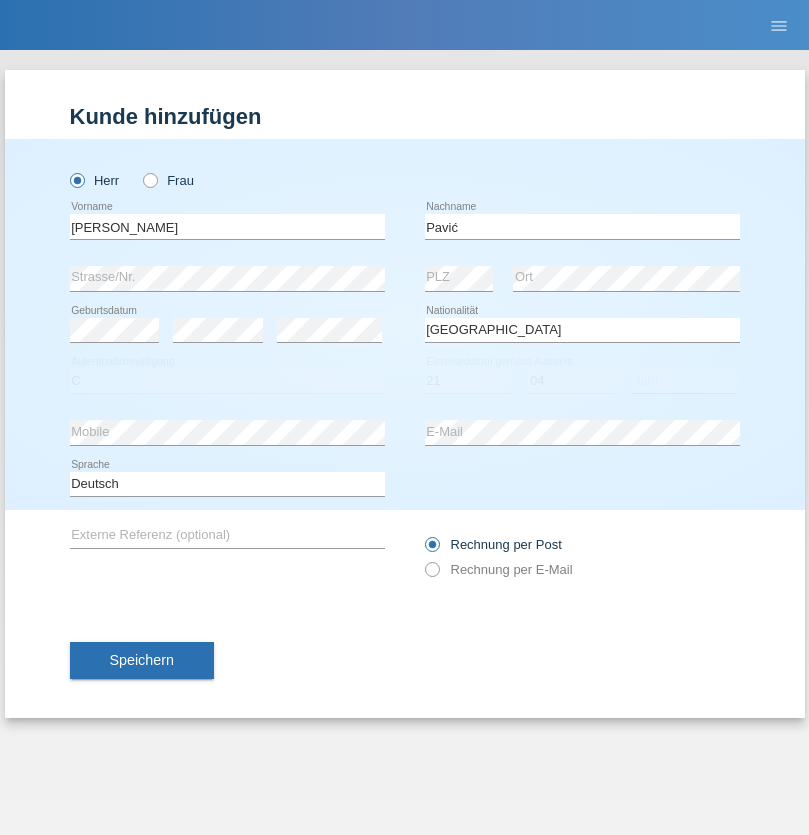 select on "2006" 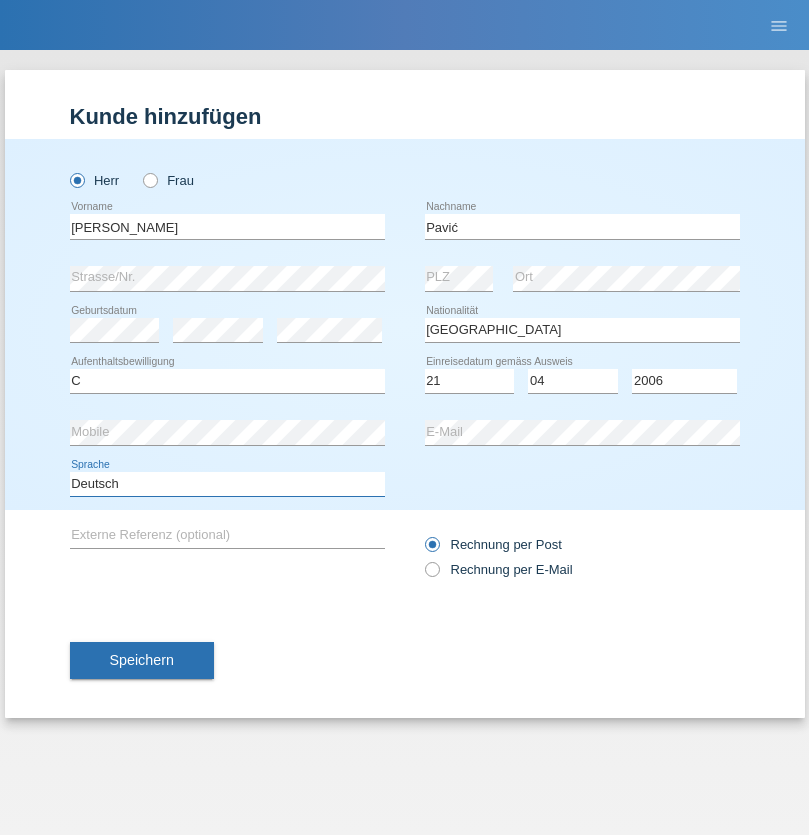 select on "en" 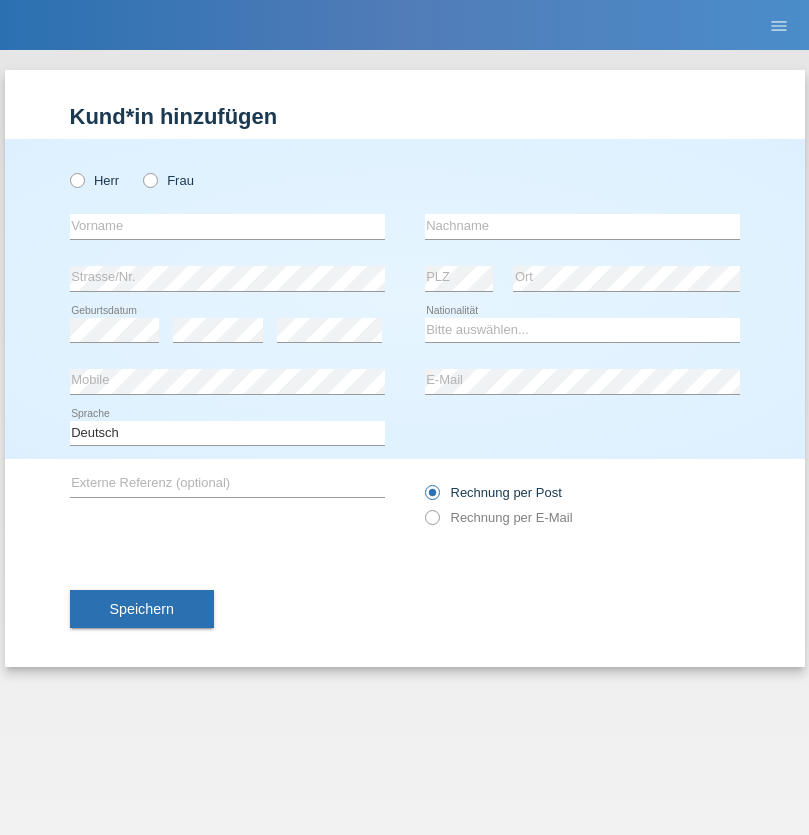 scroll, scrollTop: 0, scrollLeft: 0, axis: both 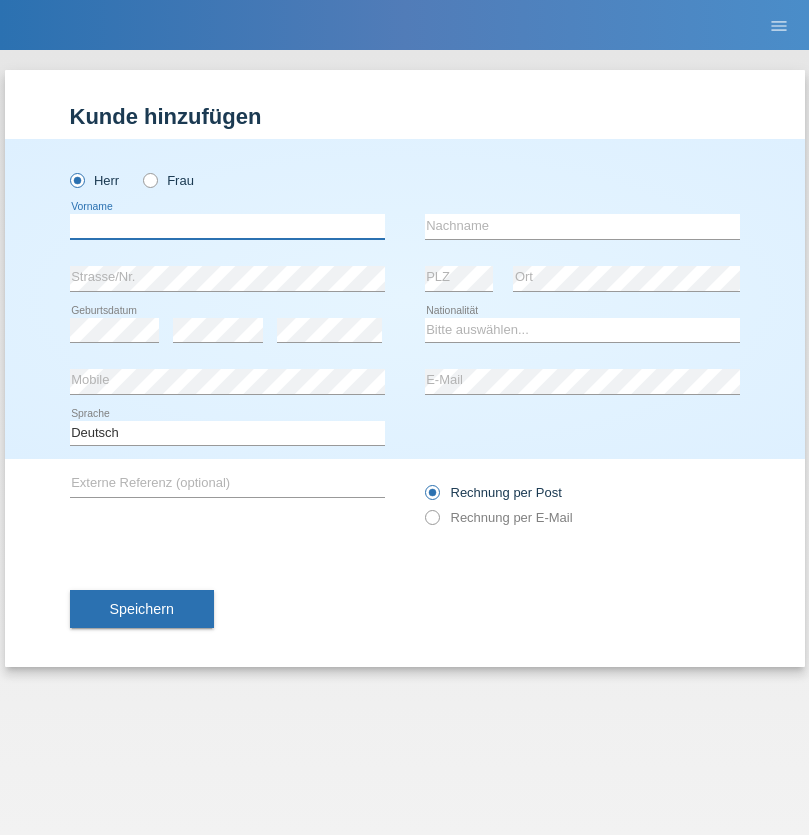 click at bounding box center (227, 226) 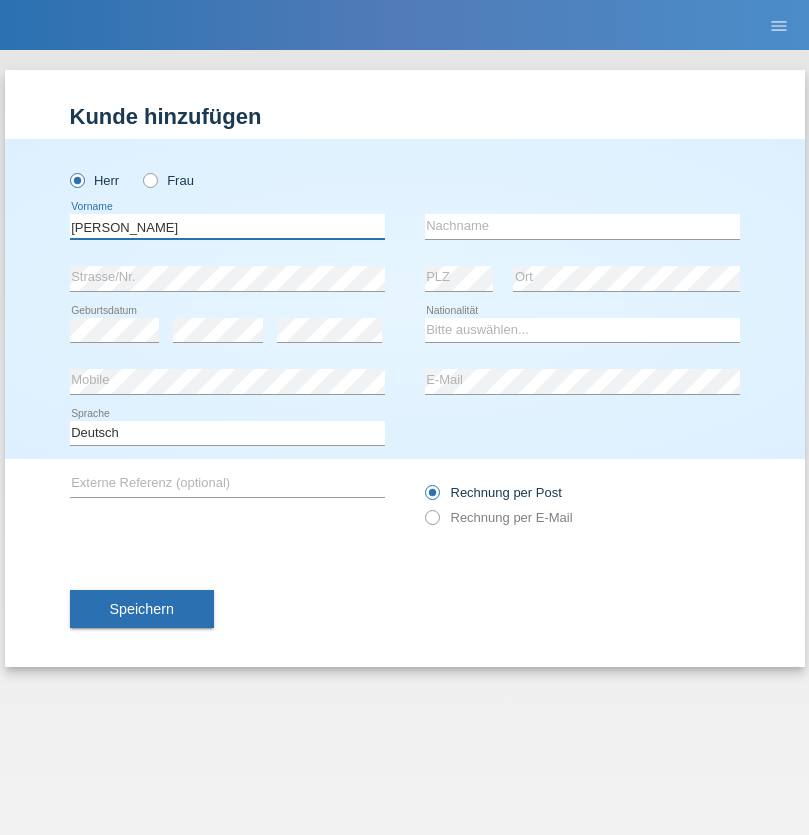 type on "Artur" 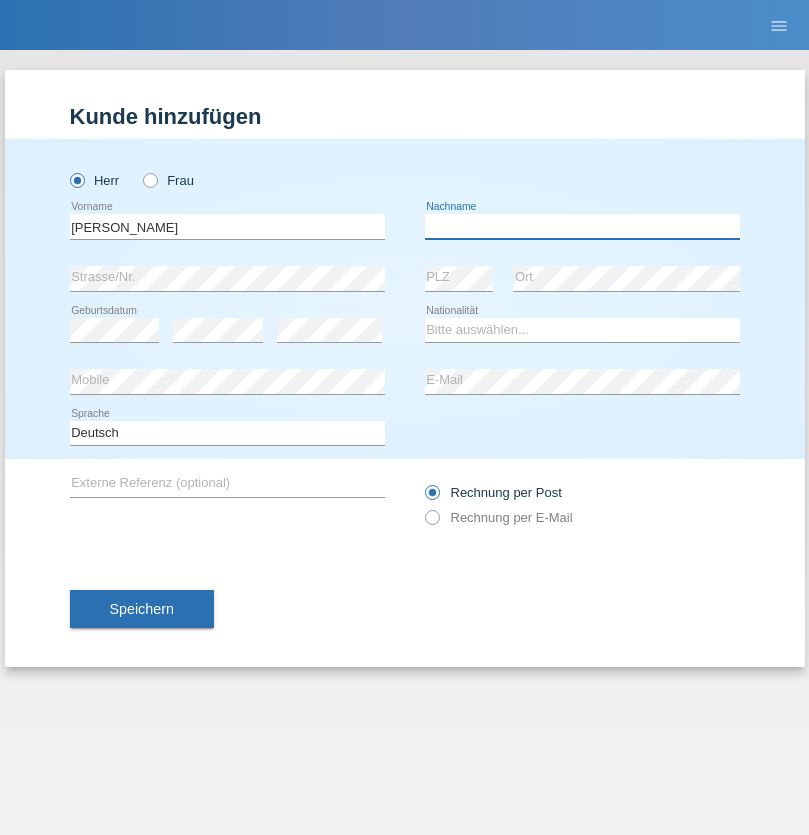 click at bounding box center (582, 226) 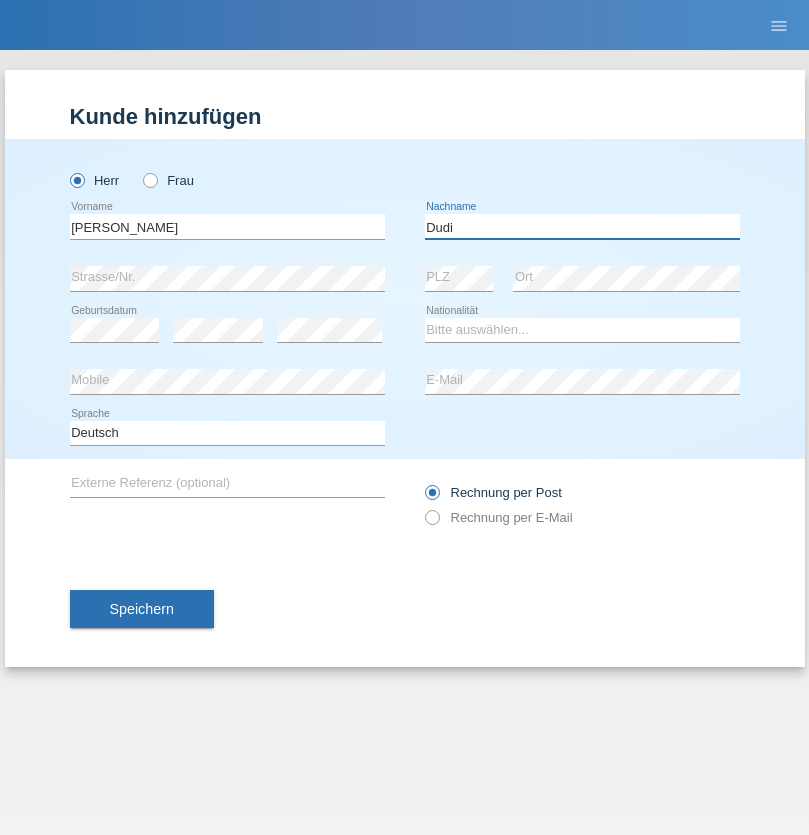 type on "Dudi" 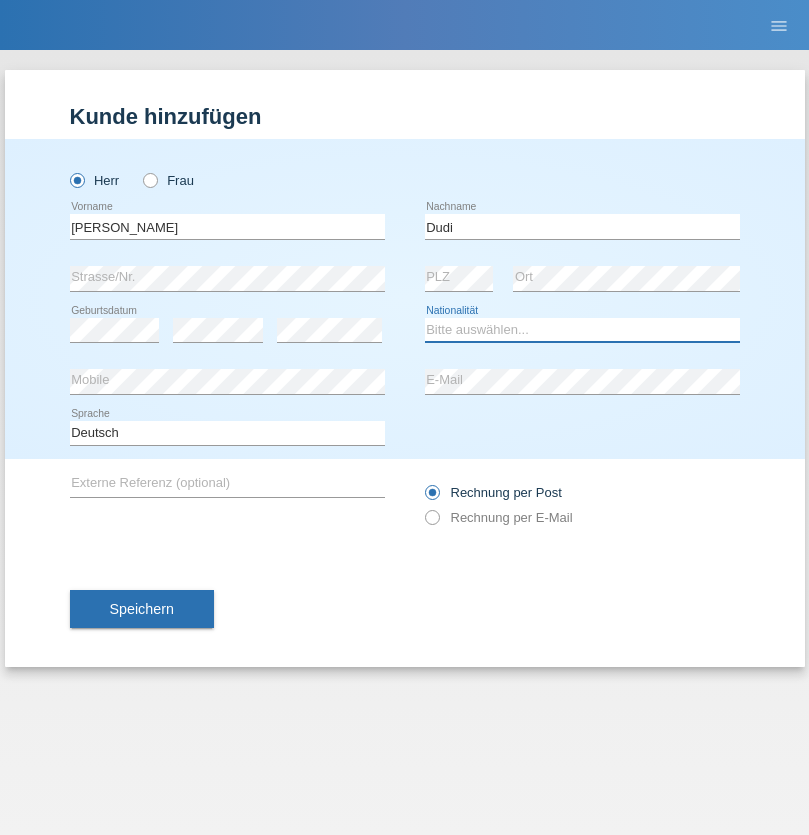 select on "SK" 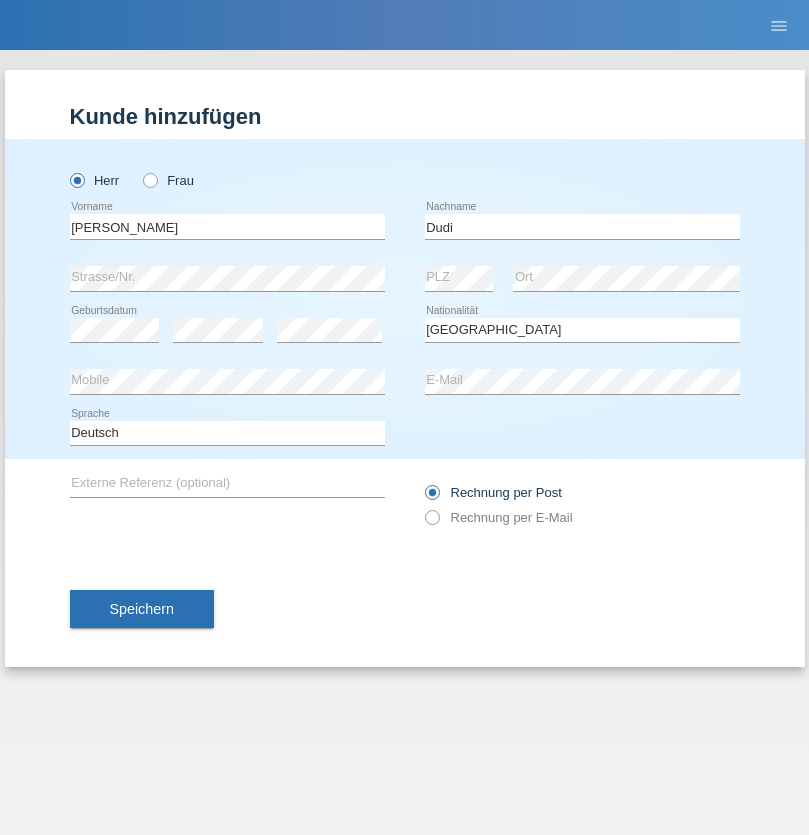 select on "C" 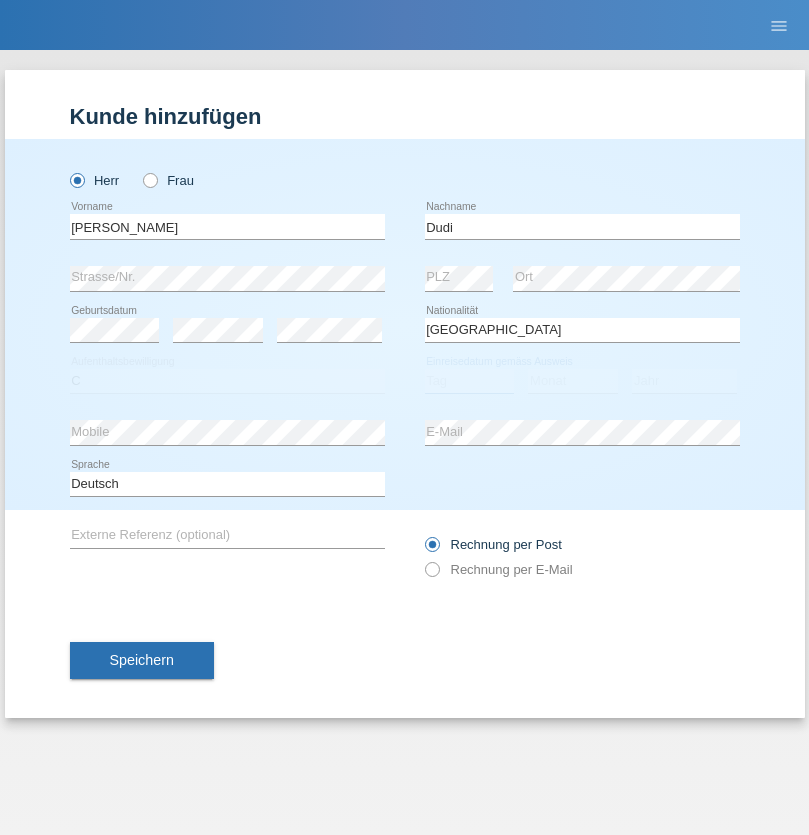 select on "25" 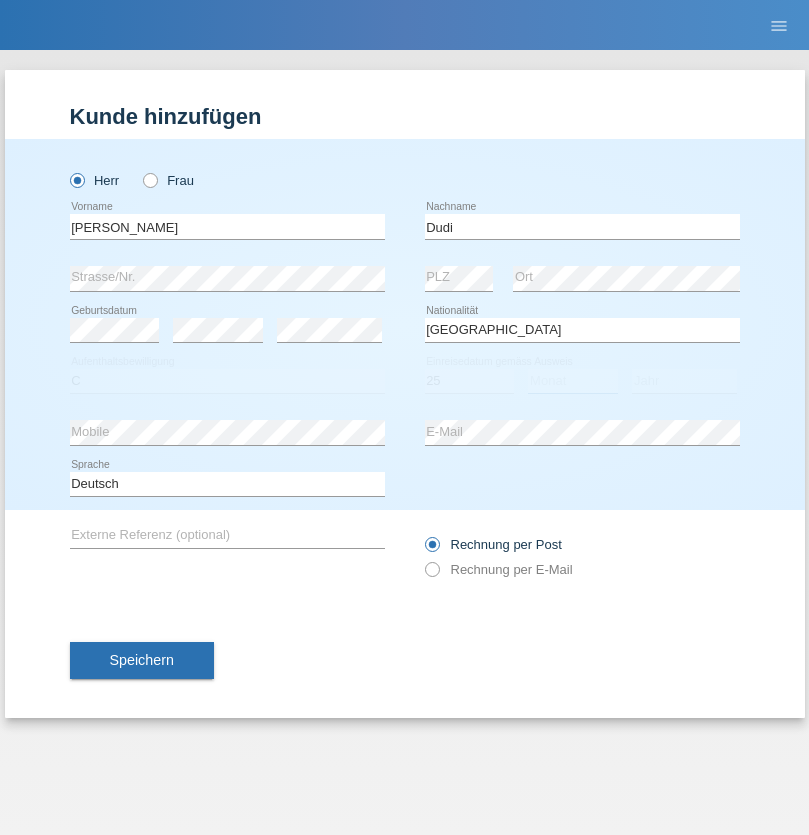 select on "05" 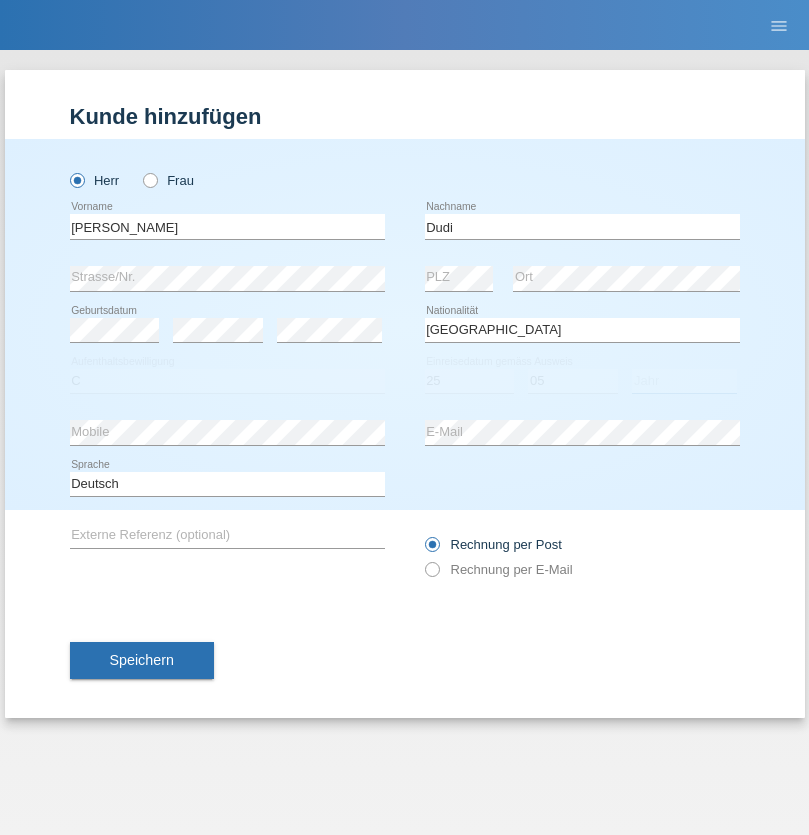 select on "2021" 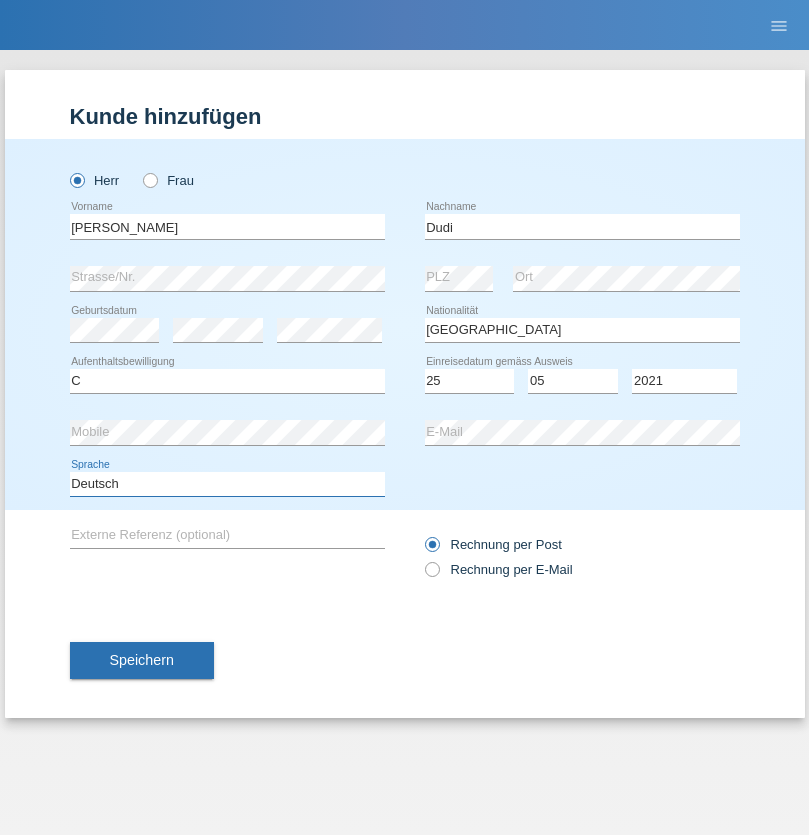 select on "en" 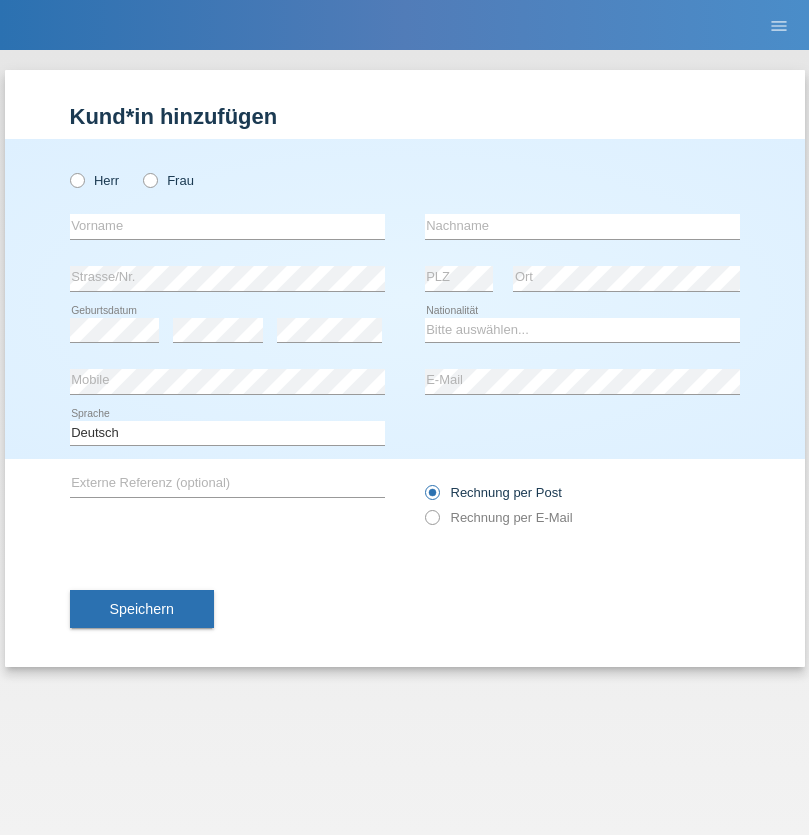 scroll, scrollTop: 0, scrollLeft: 0, axis: both 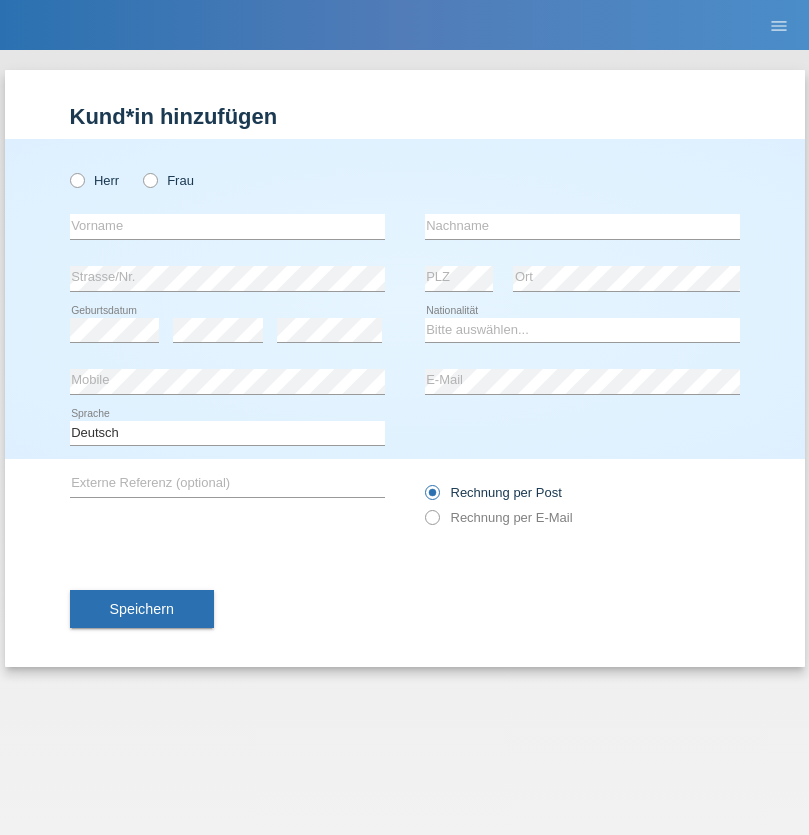 radio on "true" 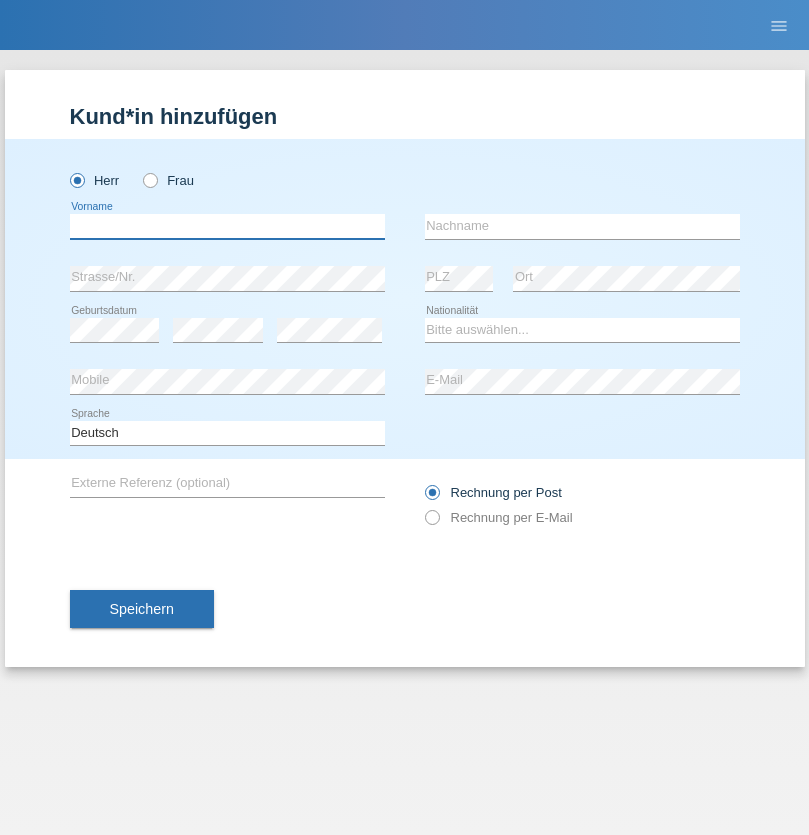 click at bounding box center (227, 226) 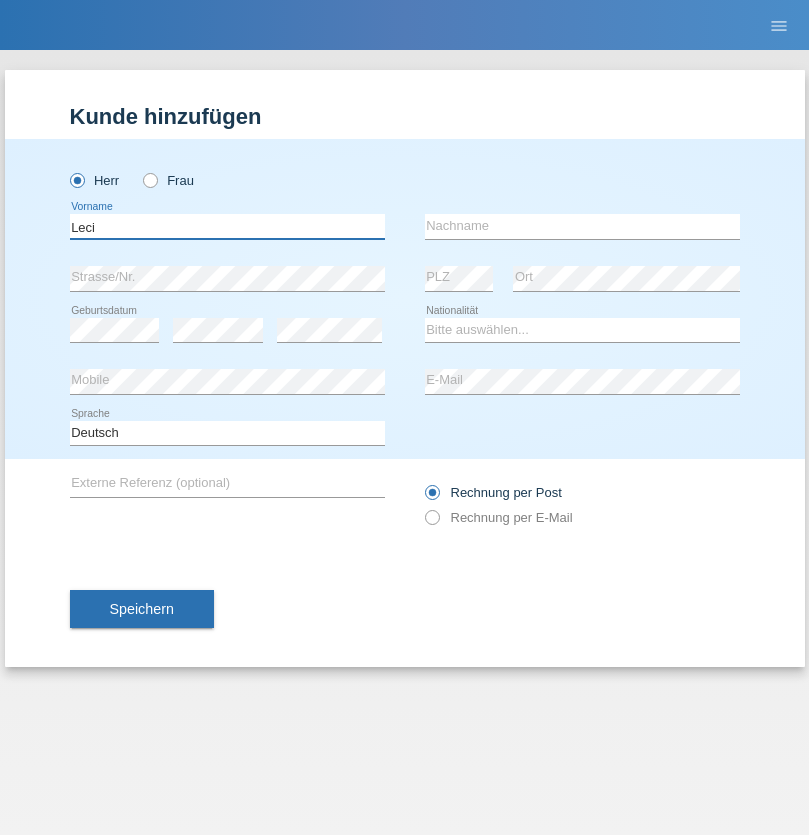 type on "Leci" 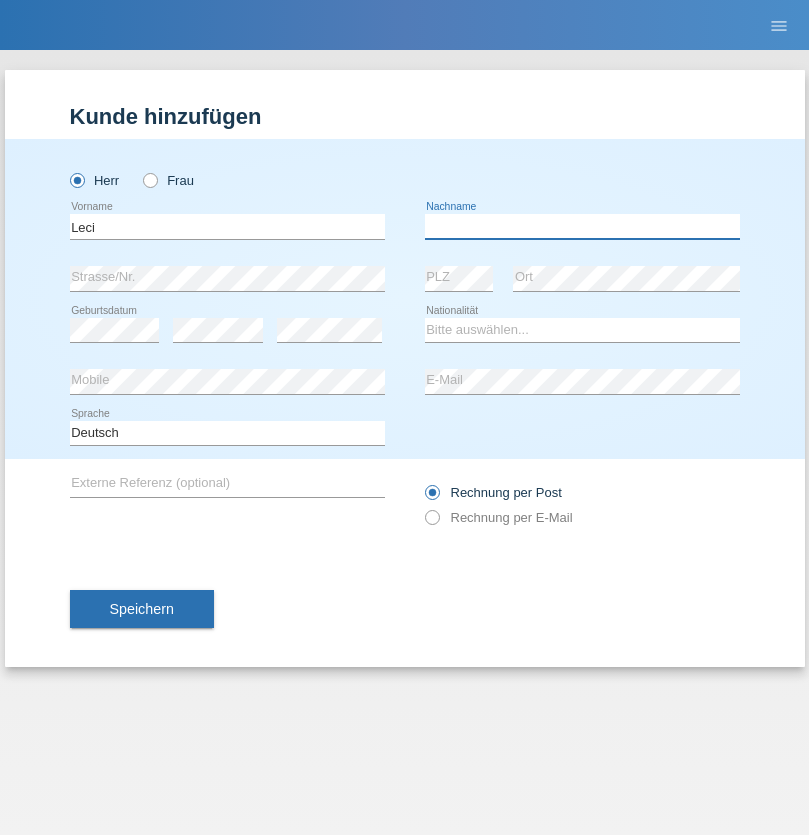 click at bounding box center [582, 226] 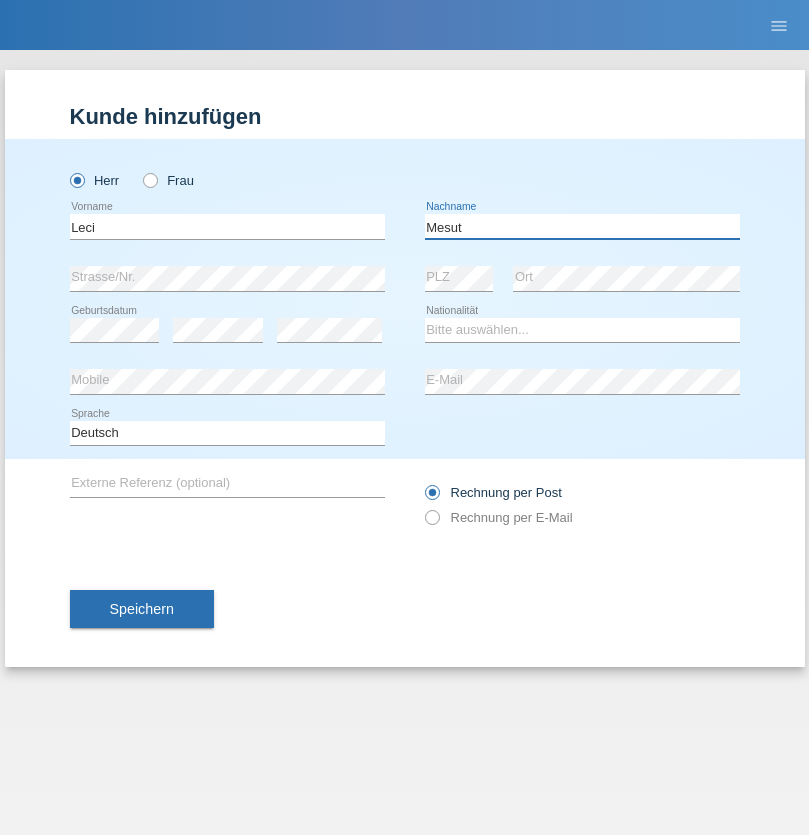 type on "Mesut" 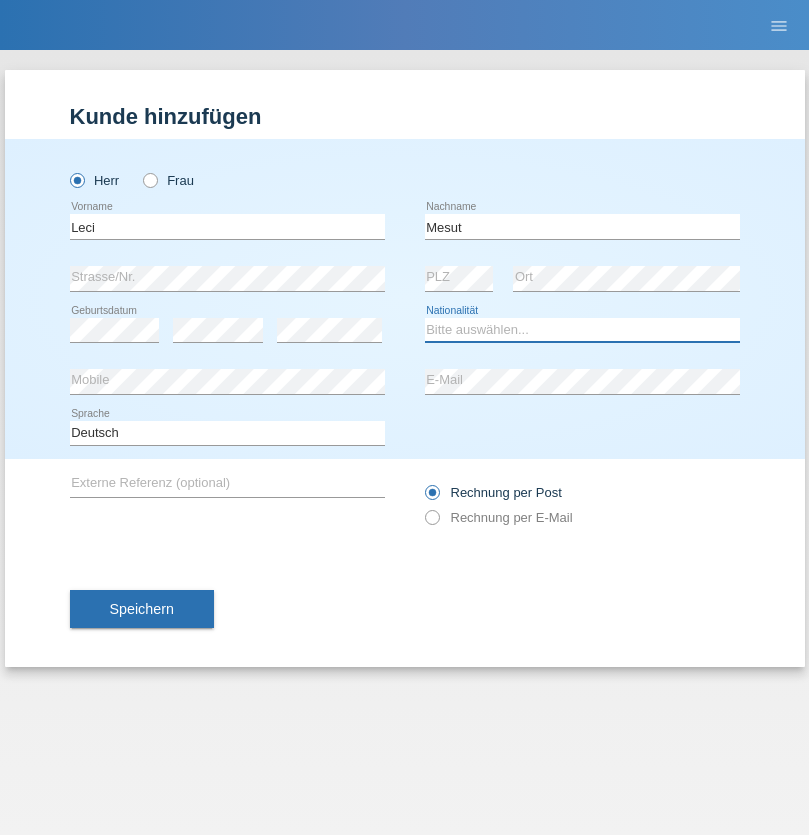 select on "XK" 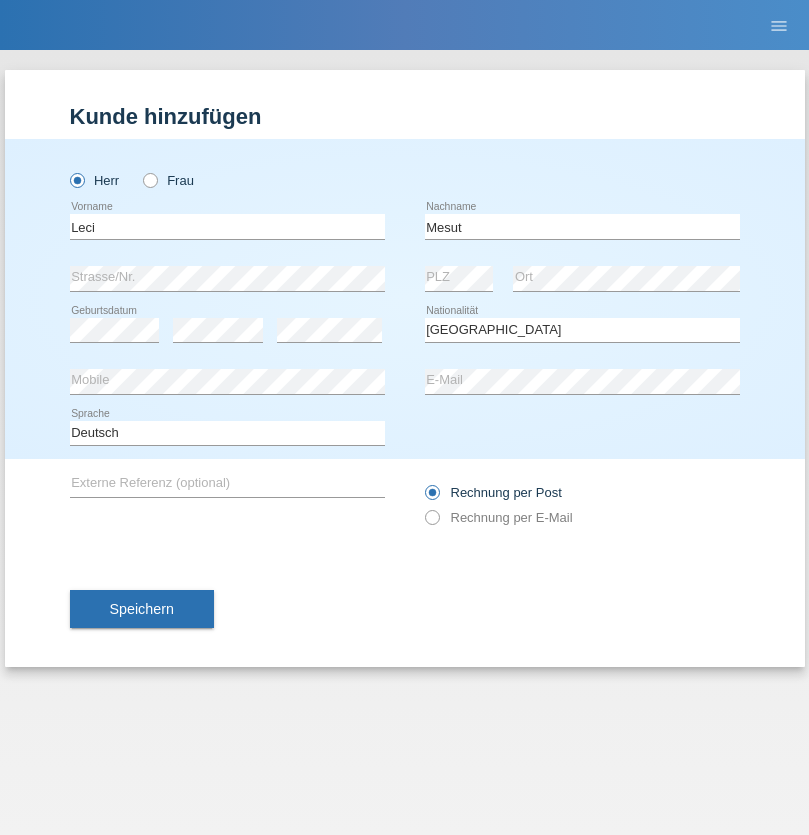 select on "C" 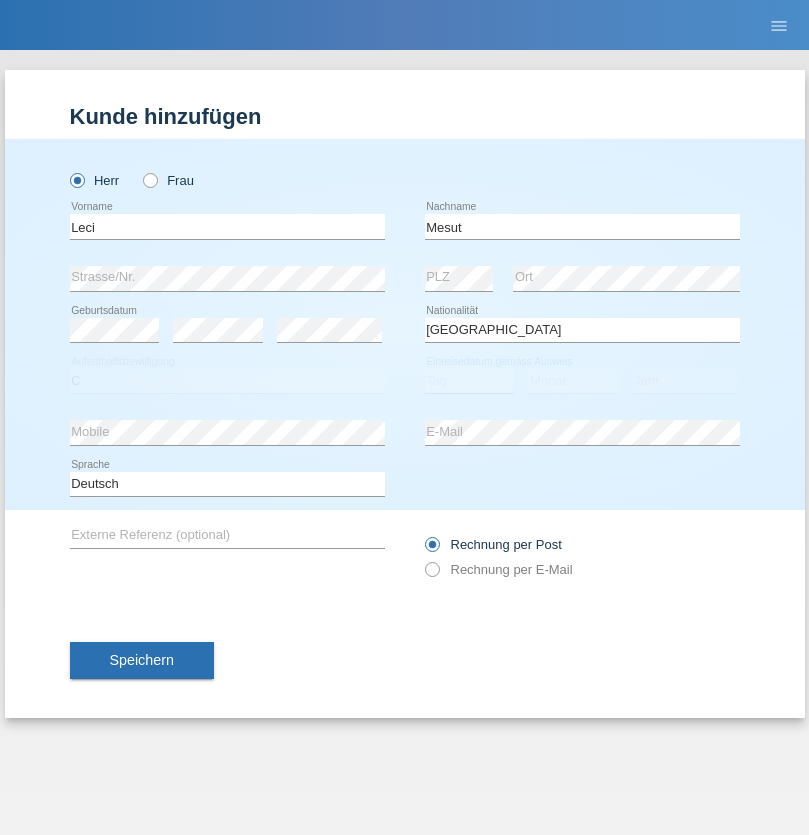 select on "14" 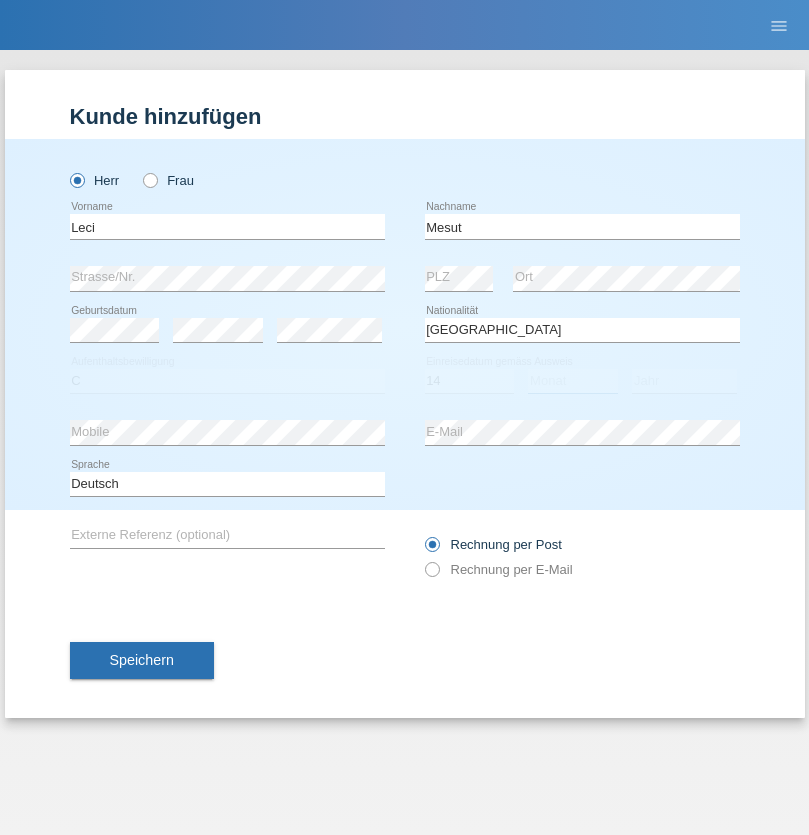 select on "07" 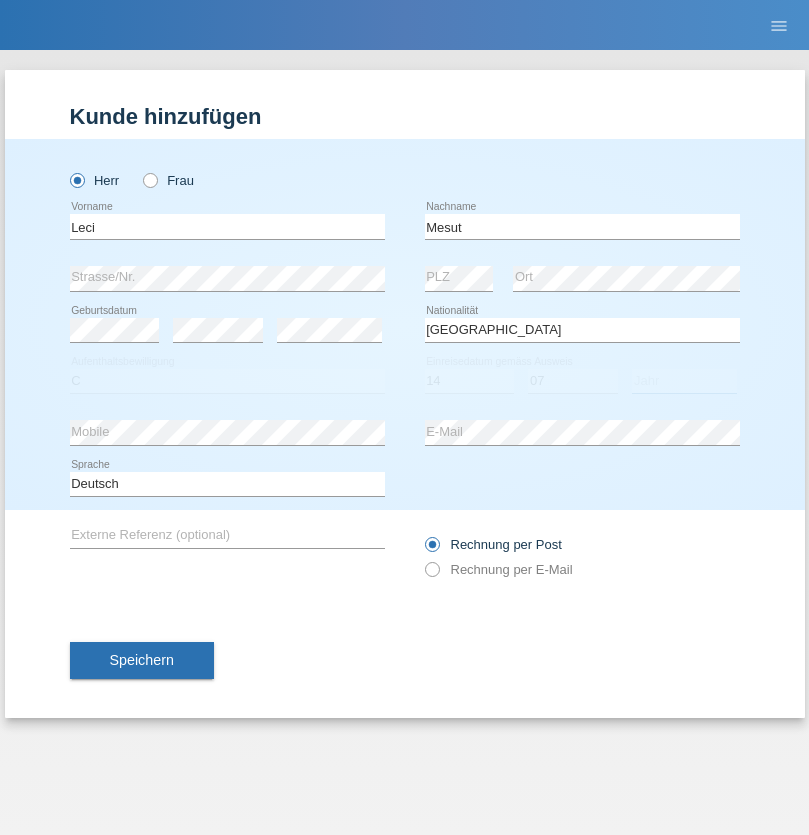select on "2021" 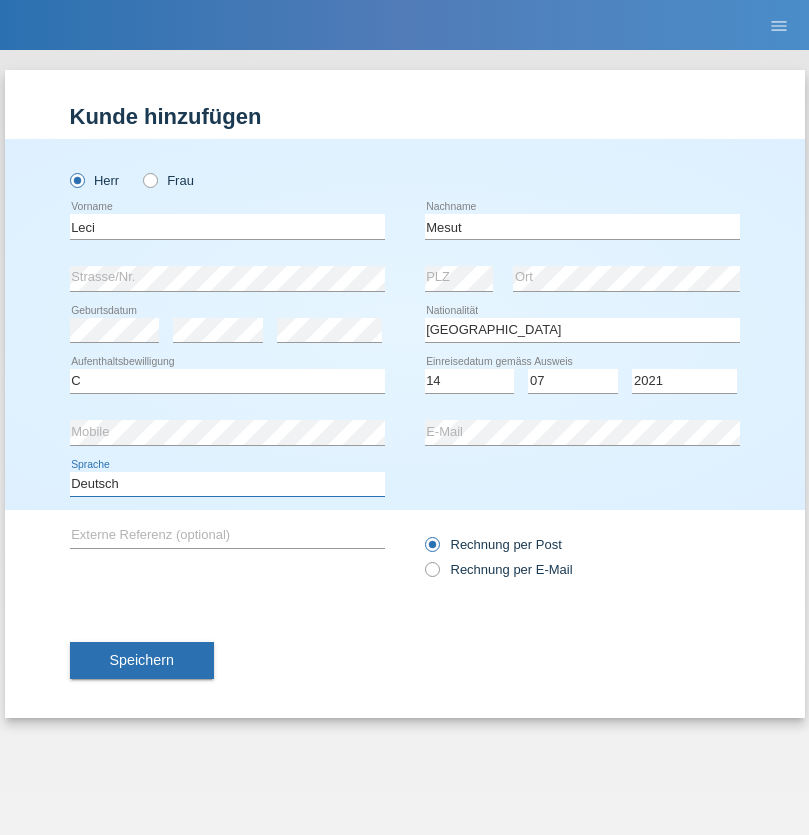 select on "en" 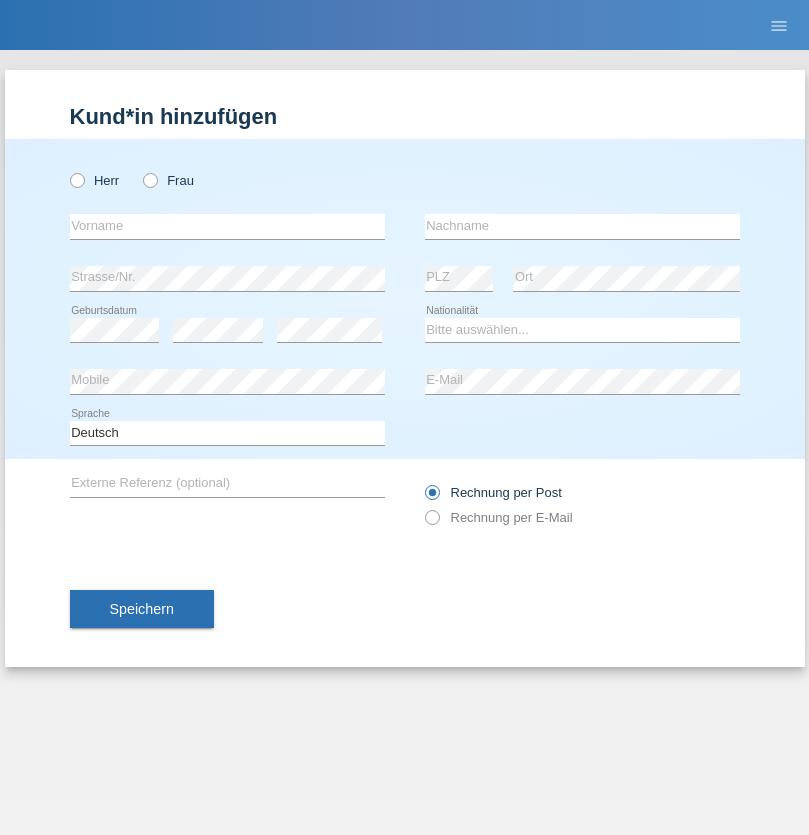 scroll, scrollTop: 0, scrollLeft: 0, axis: both 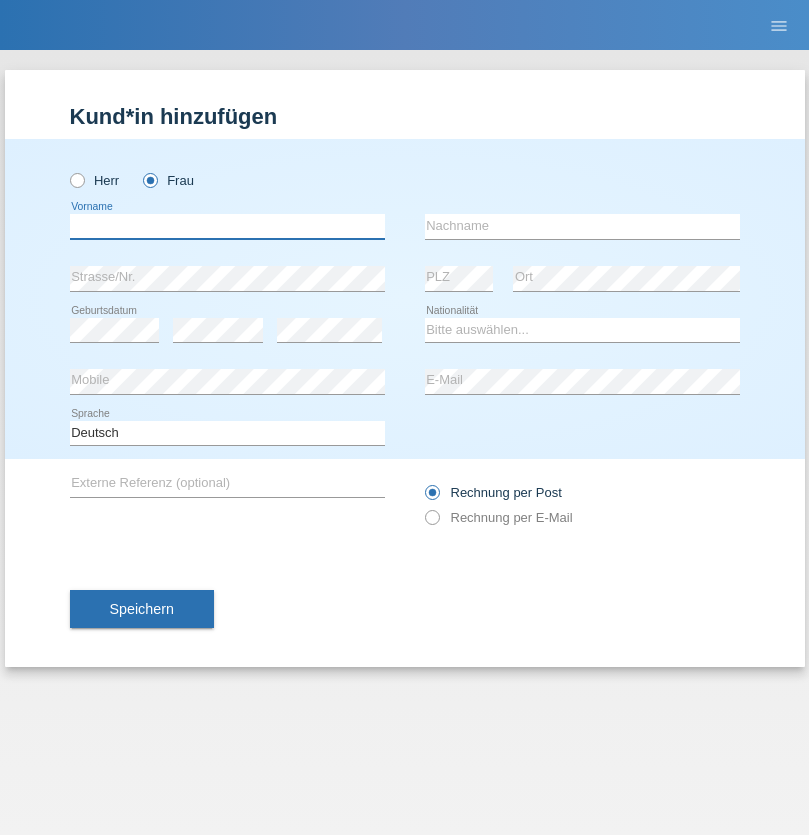 click at bounding box center (227, 226) 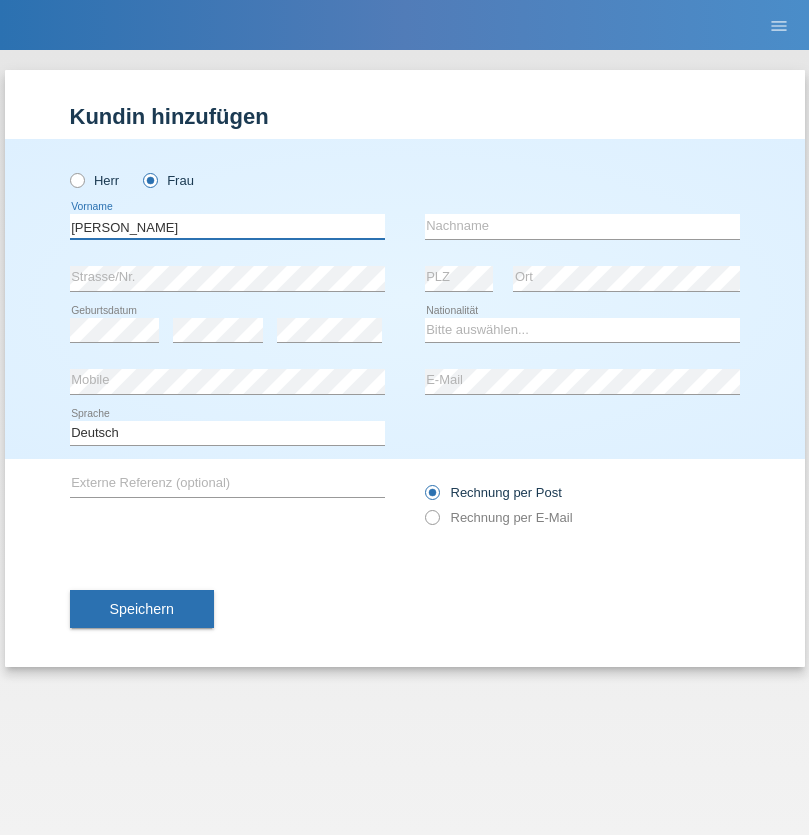 type on "[PERSON_NAME]" 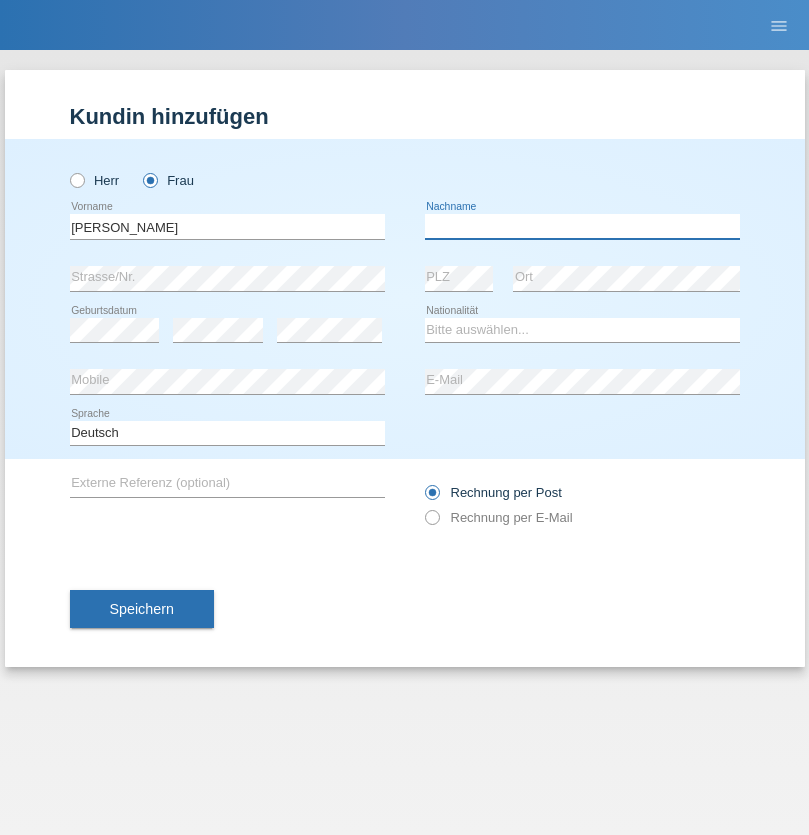 click at bounding box center (582, 226) 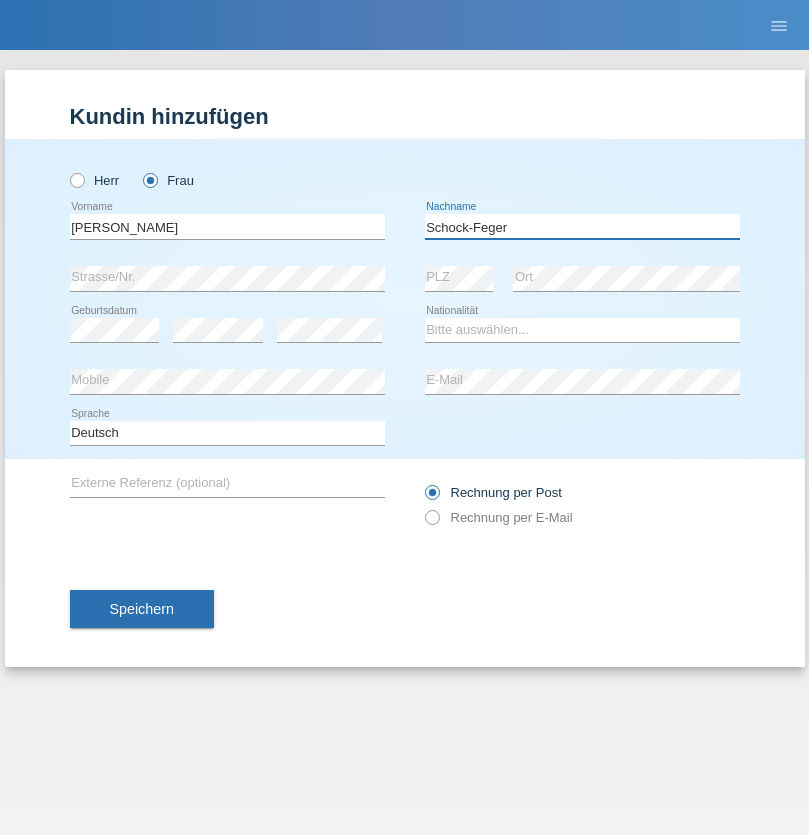type on "Schock-Feger" 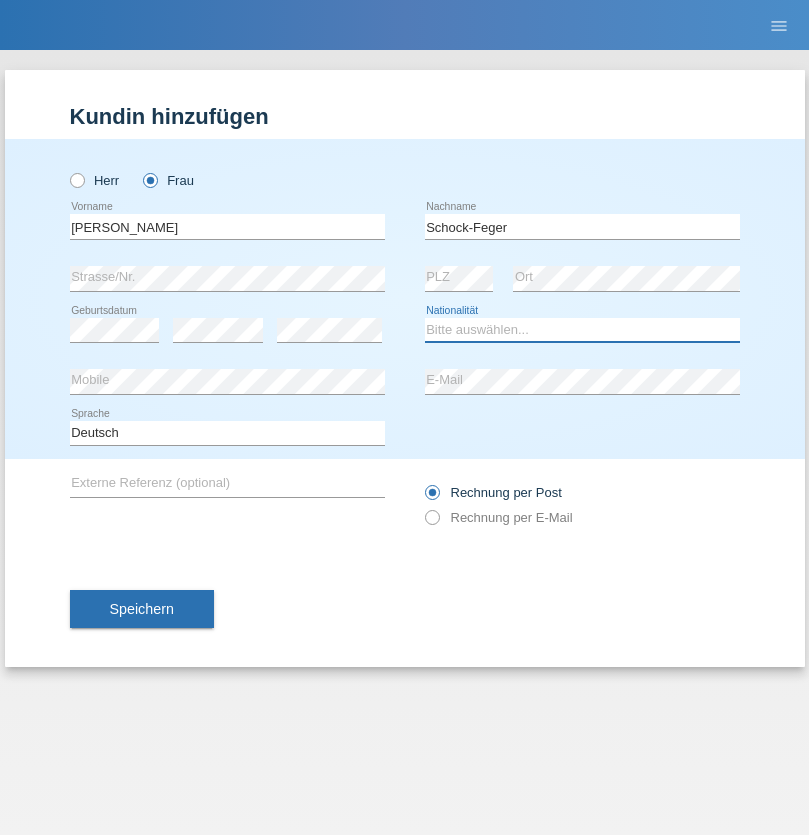 select on "CH" 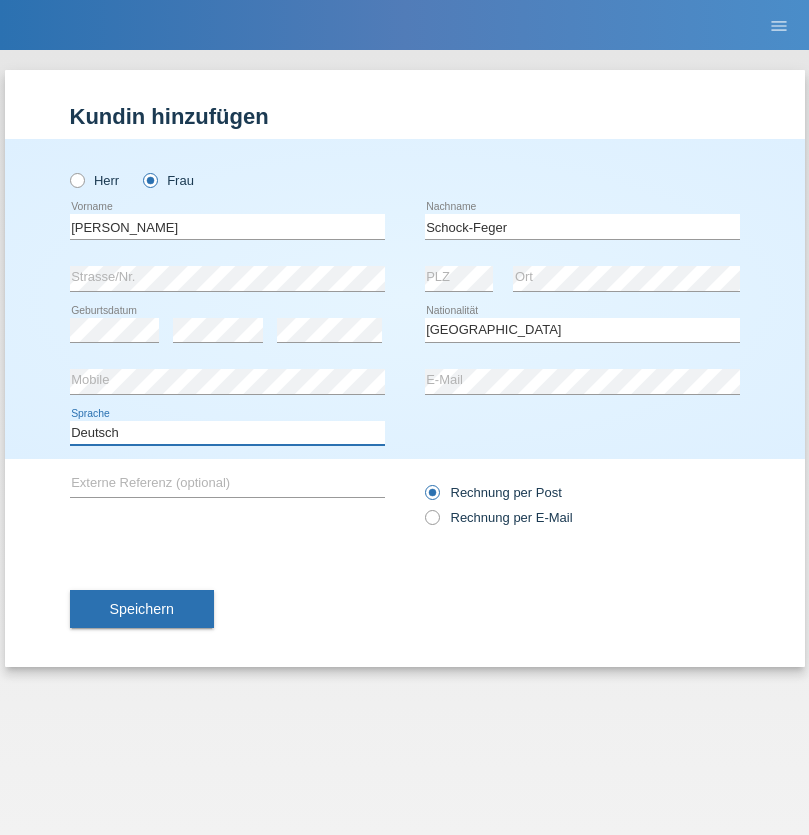 select on "en" 